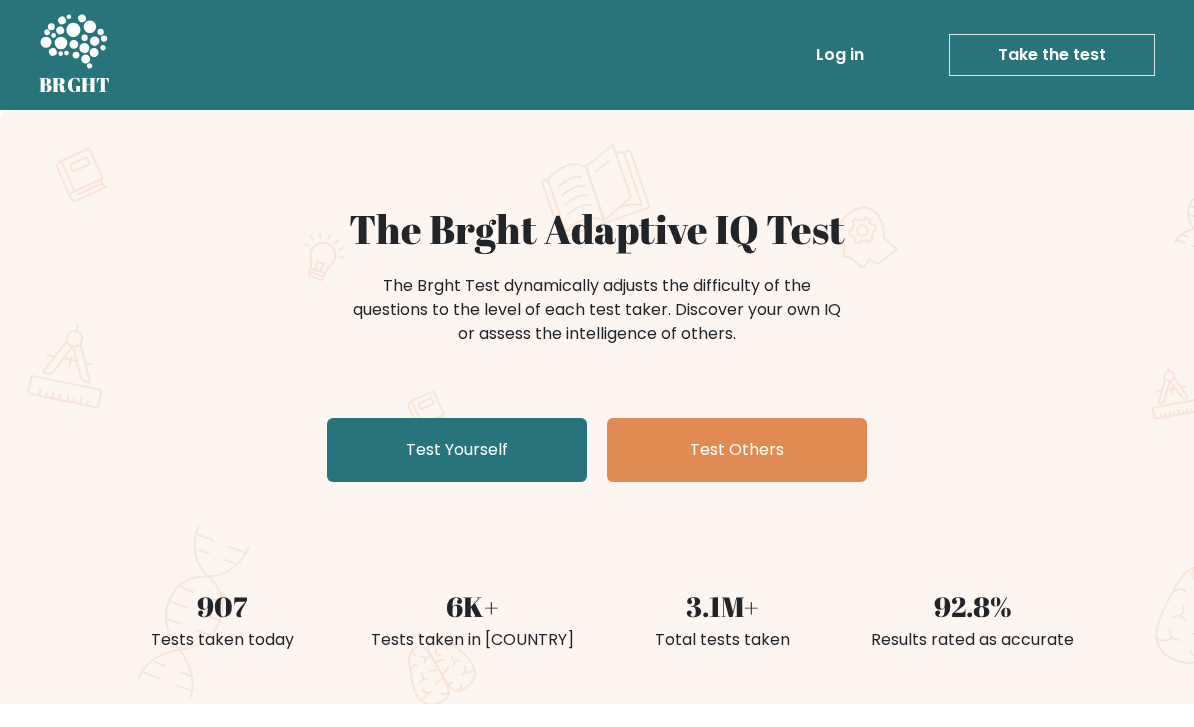 scroll, scrollTop: 31, scrollLeft: 0, axis: vertical 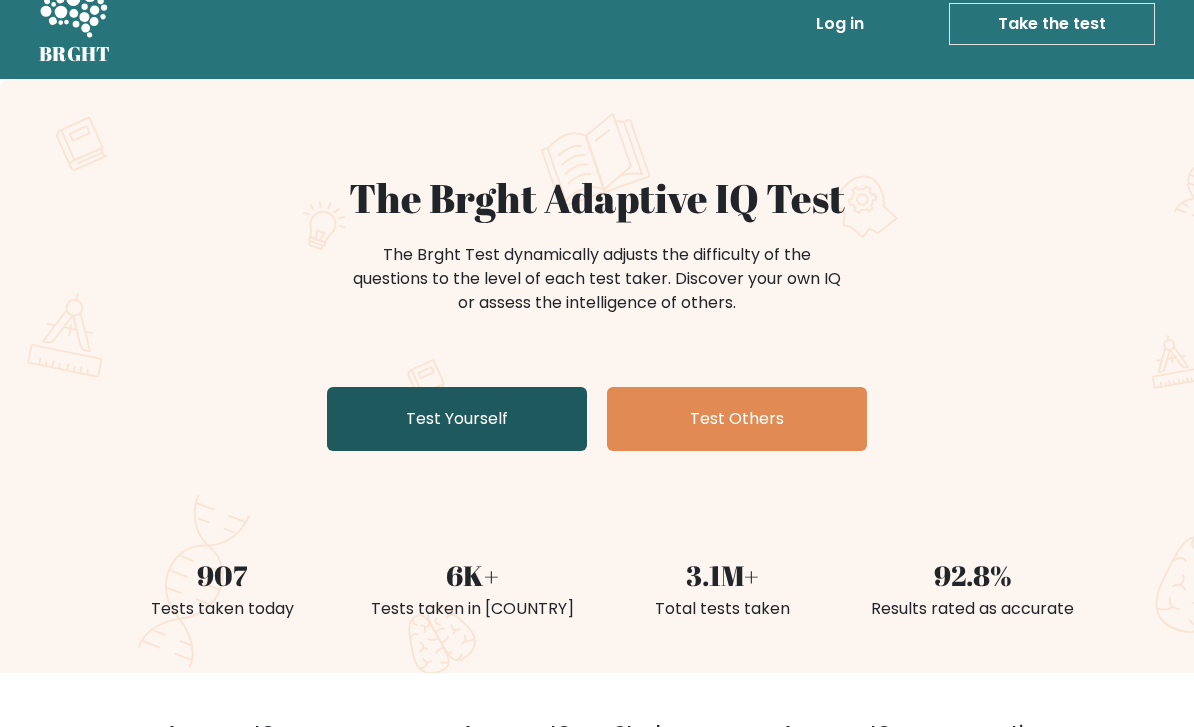 click on "Test Yourself" at bounding box center [457, 419] 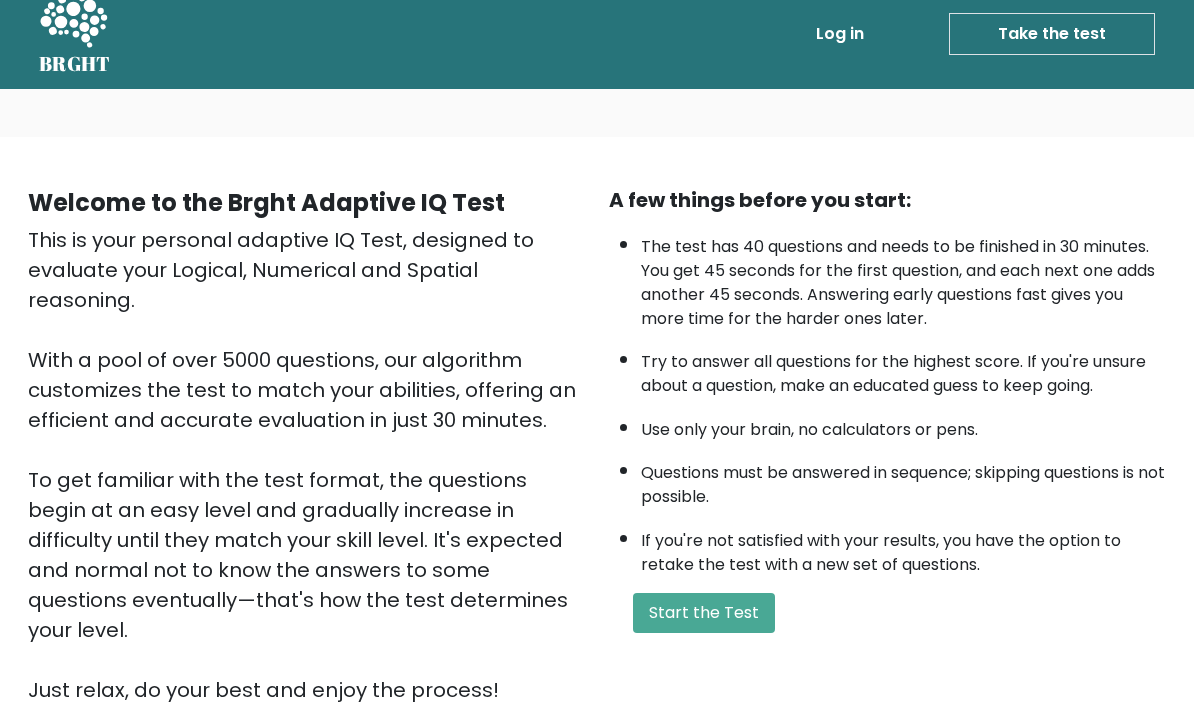 scroll, scrollTop: 25, scrollLeft: 0, axis: vertical 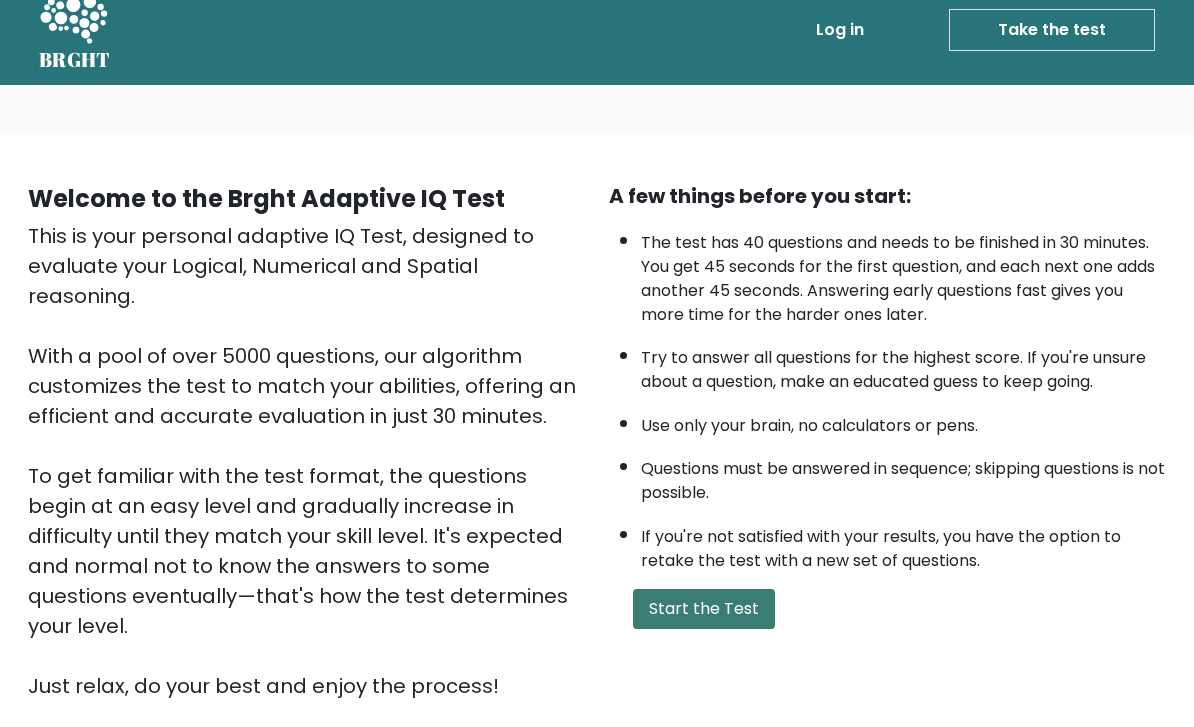 click on "Start the Test" at bounding box center (704, 609) 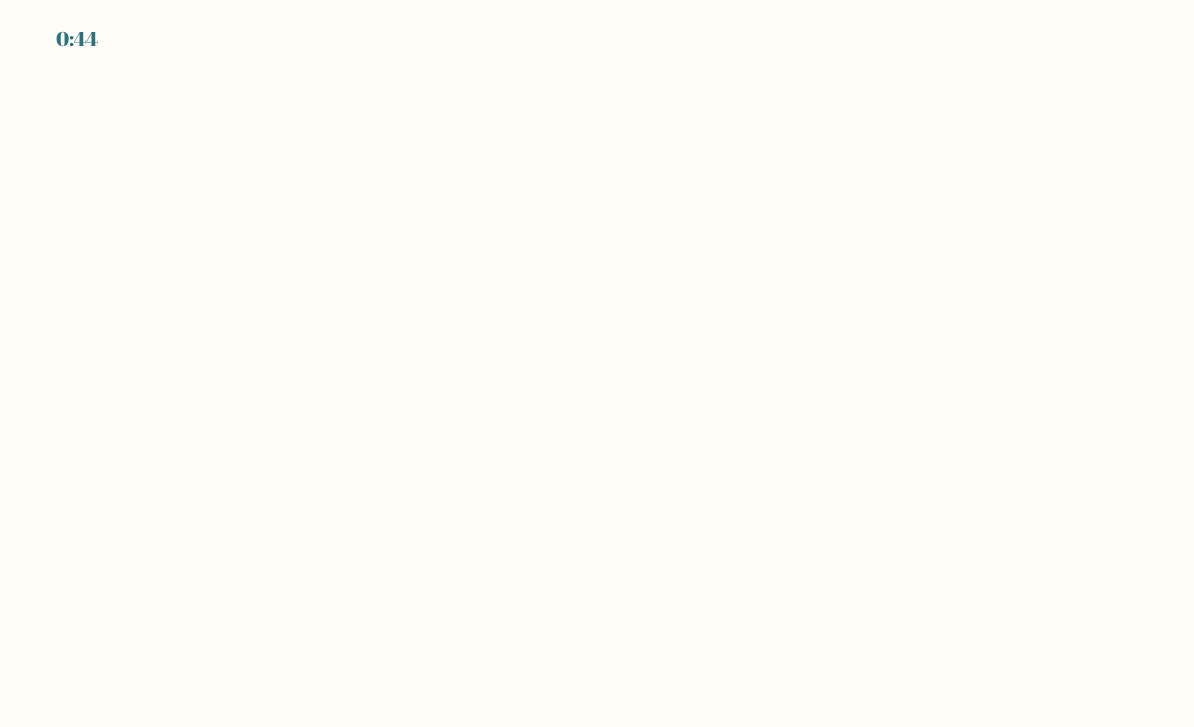 scroll, scrollTop: 0, scrollLeft: 0, axis: both 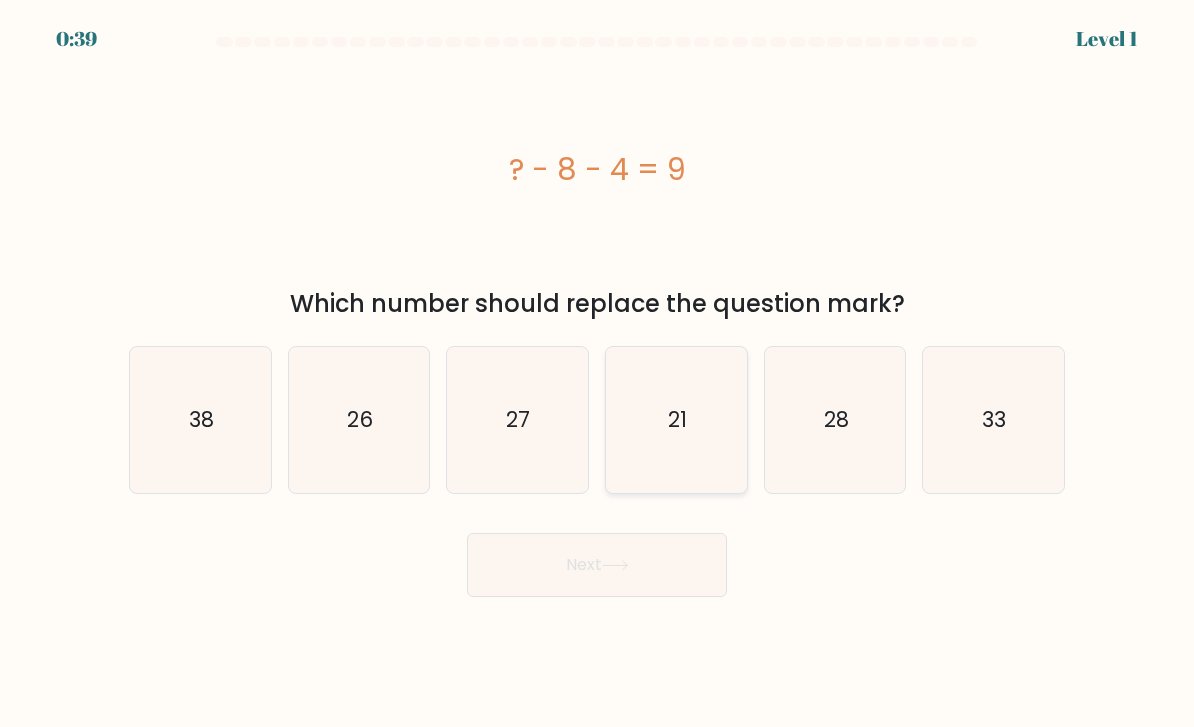 click on "21" 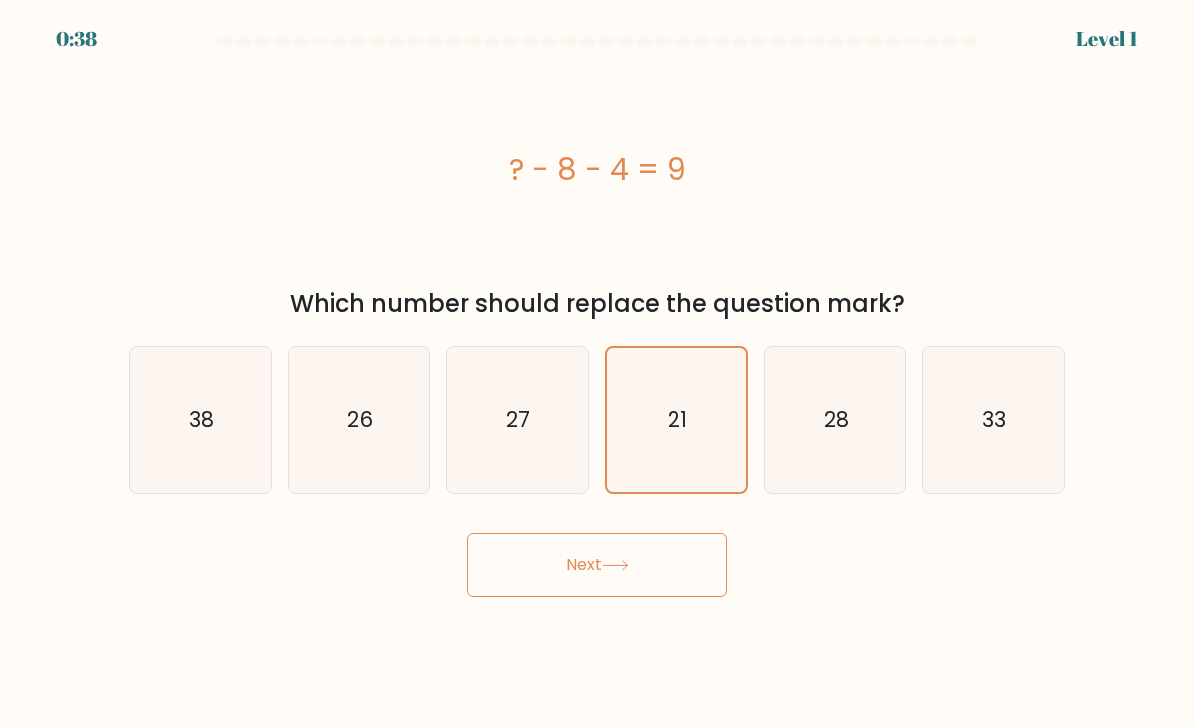 click on "Next" at bounding box center [597, 565] 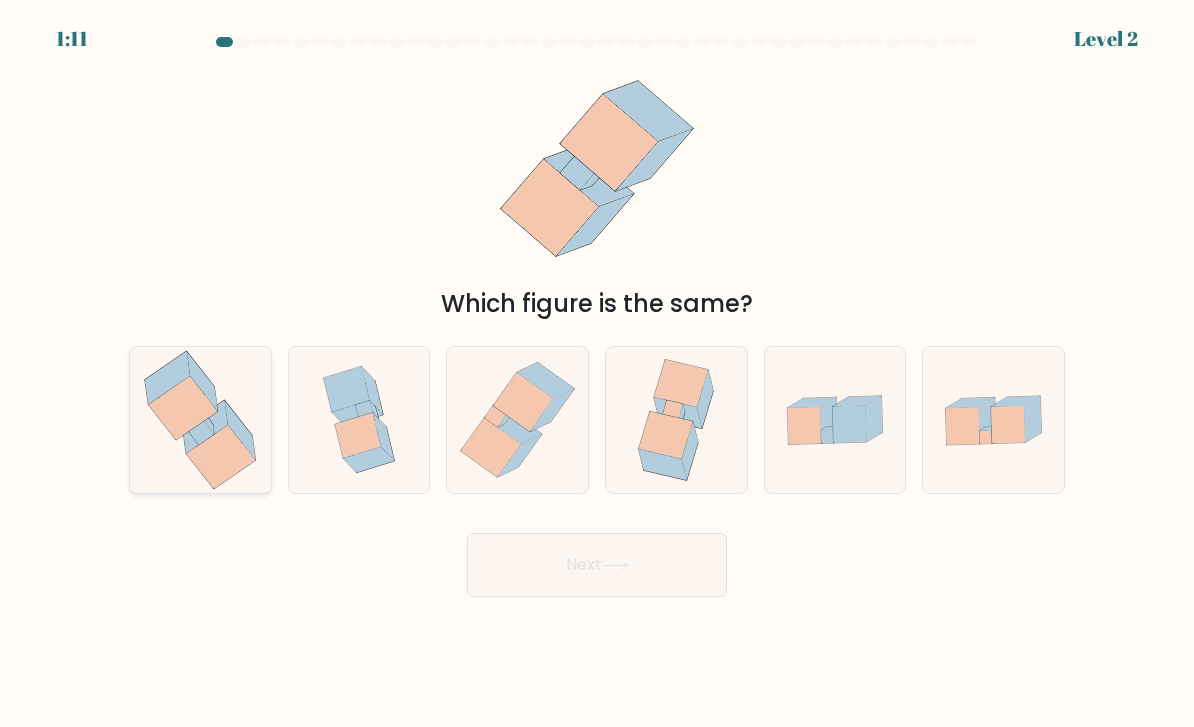 click 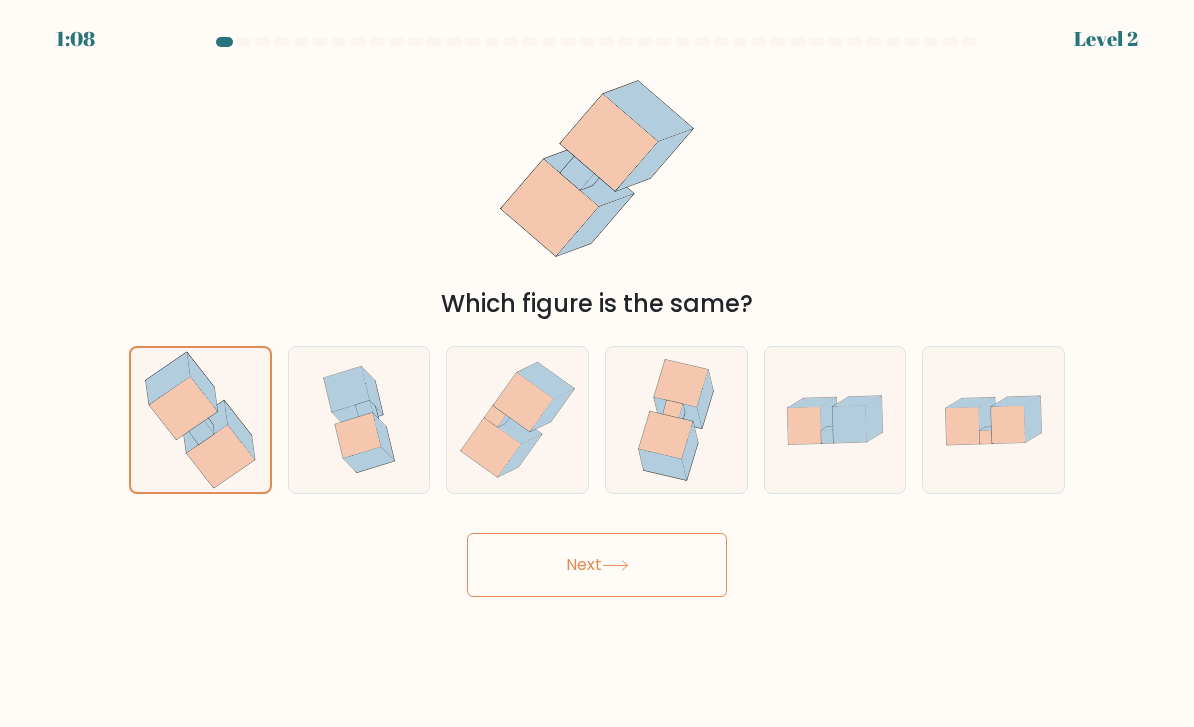click on "Next" at bounding box center [597, 565] 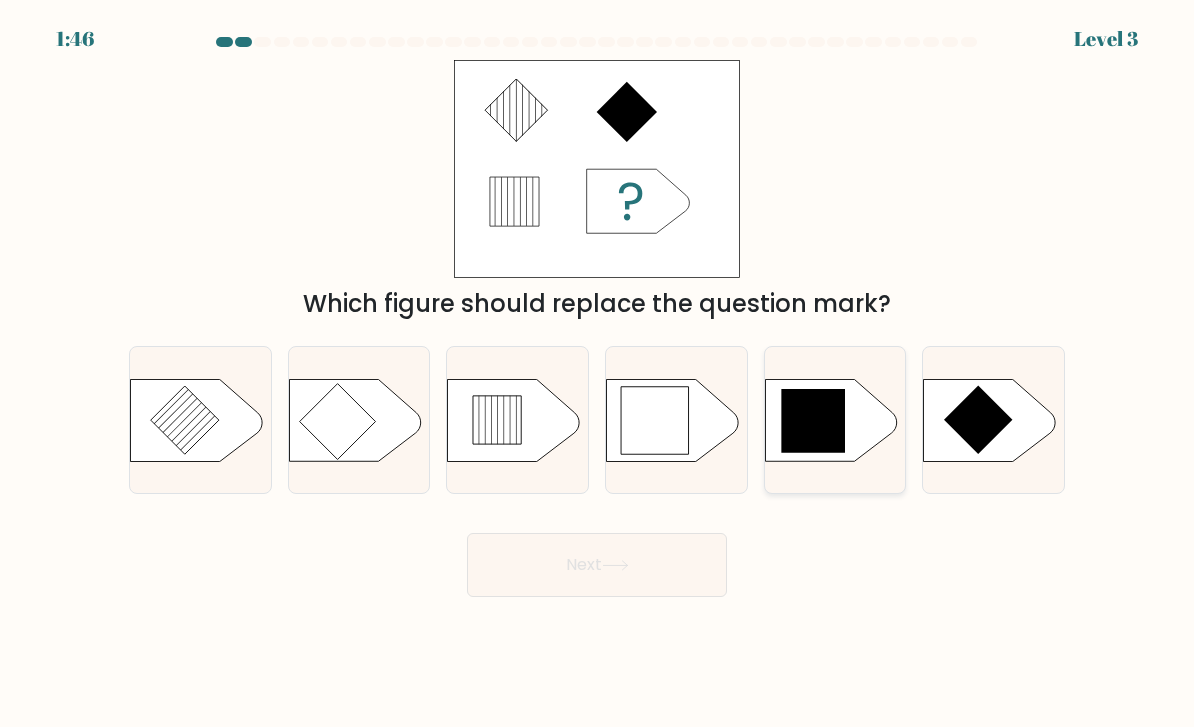 click 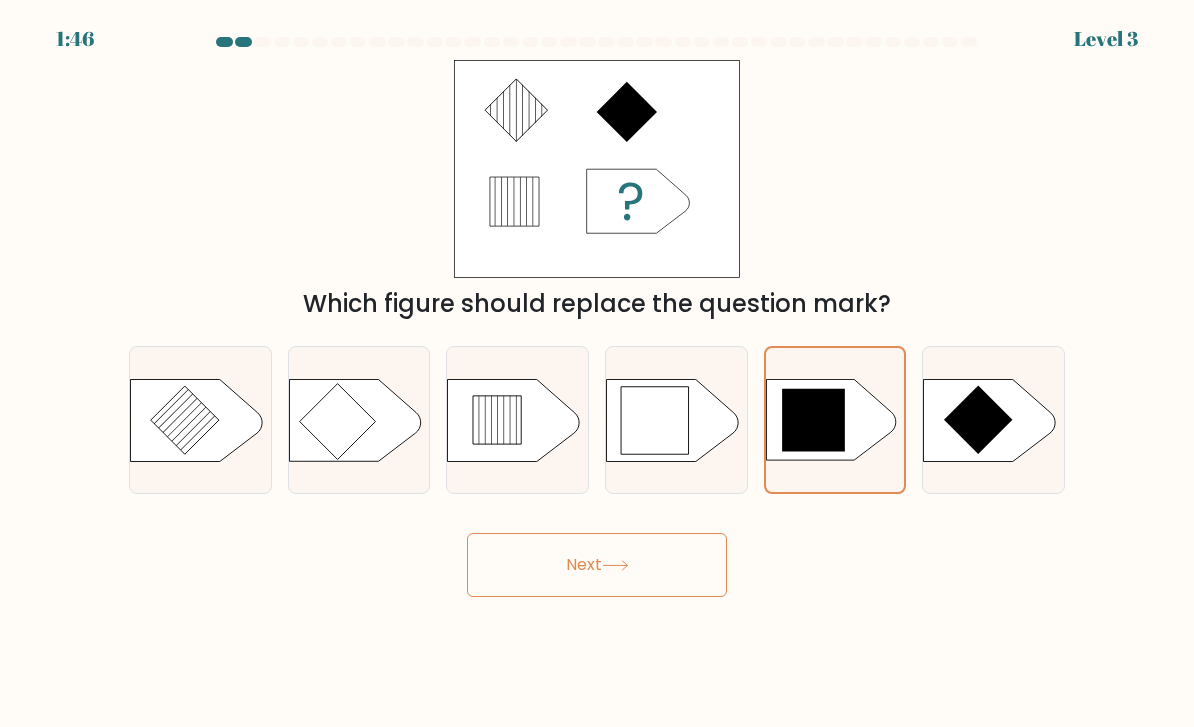 click on "Next" at bounding box center [597, 565] 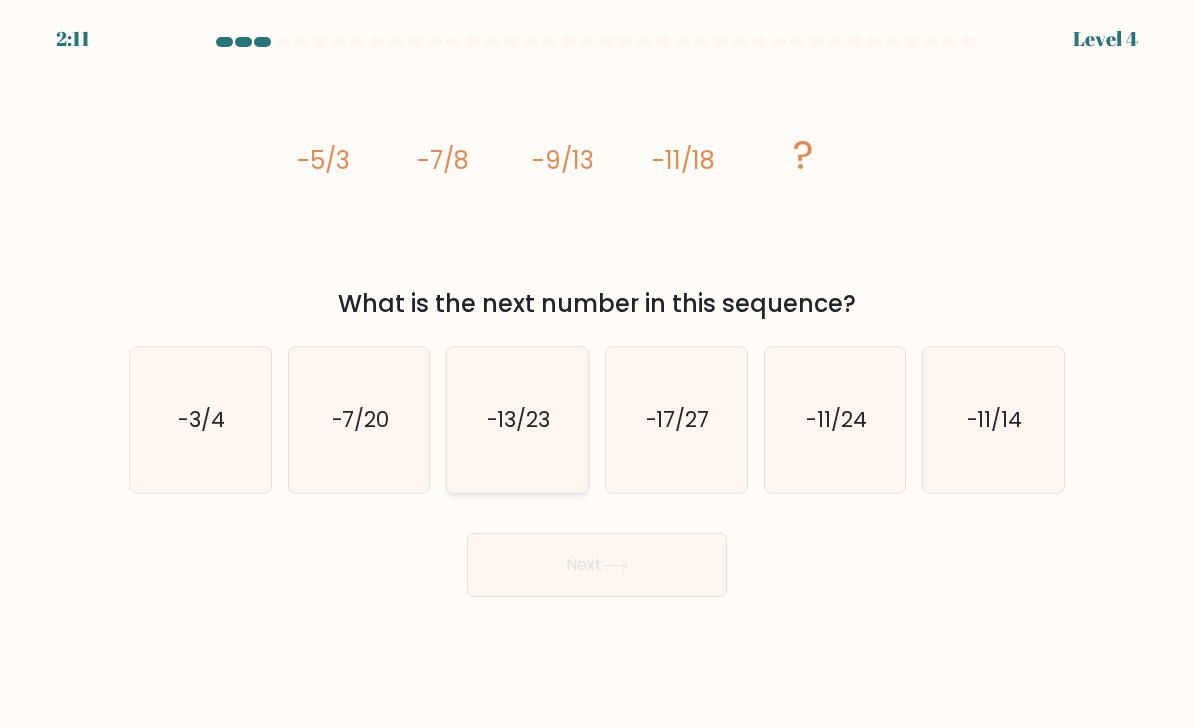 click on "-13/23" 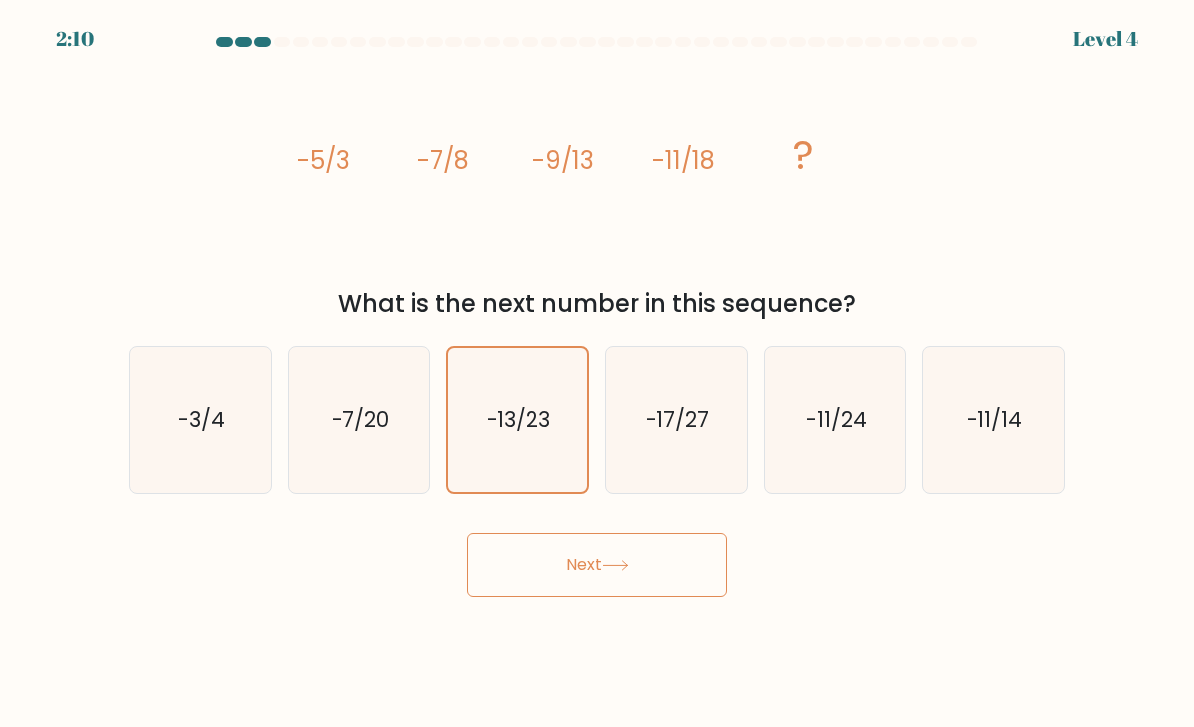 click on "Next" at bounding box center [597, 565] 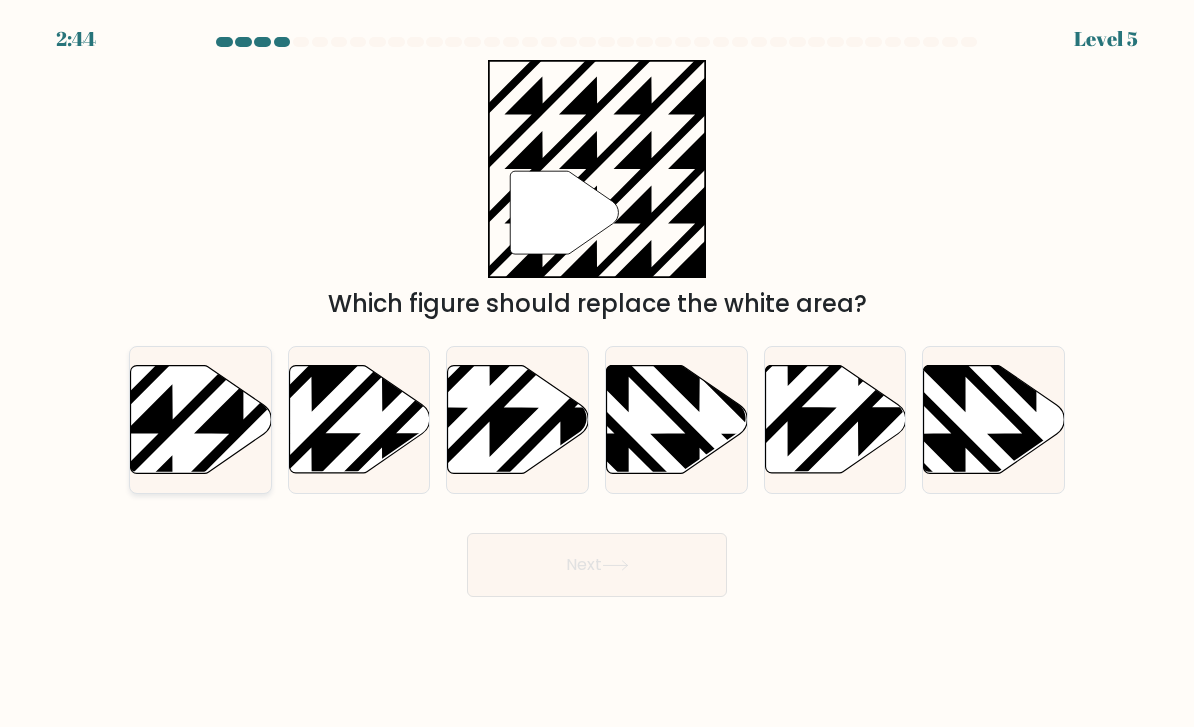 click 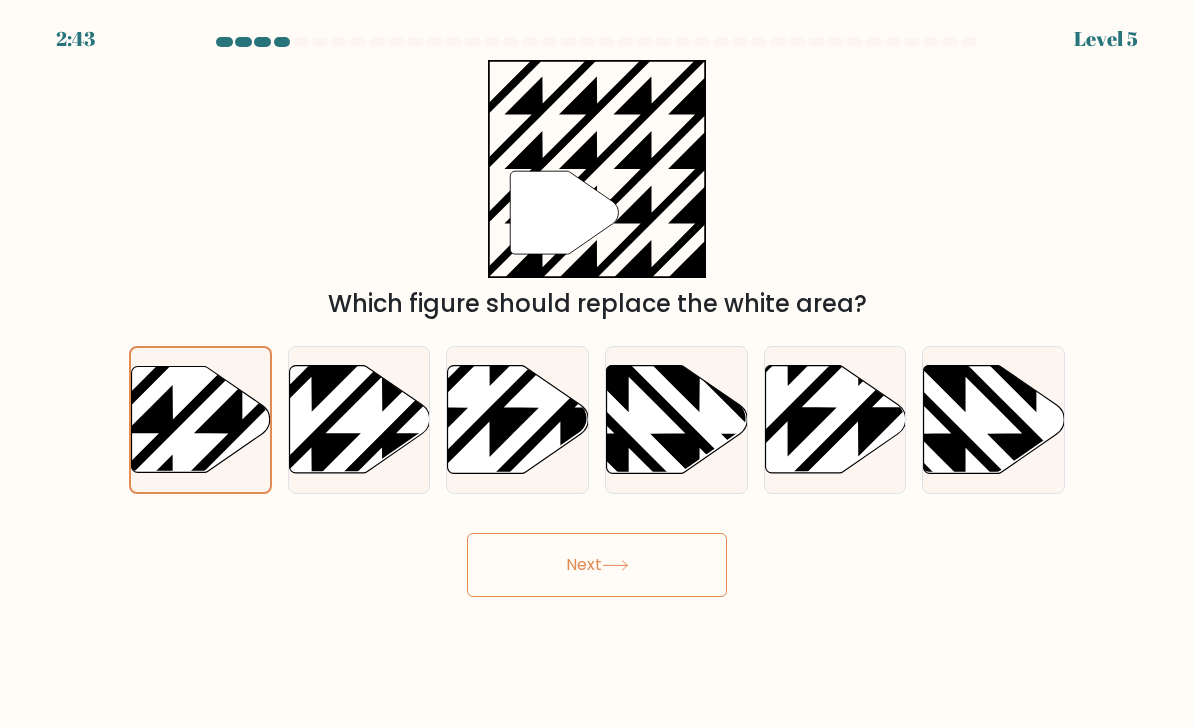click on "Next" at bounding box center [597, 565] 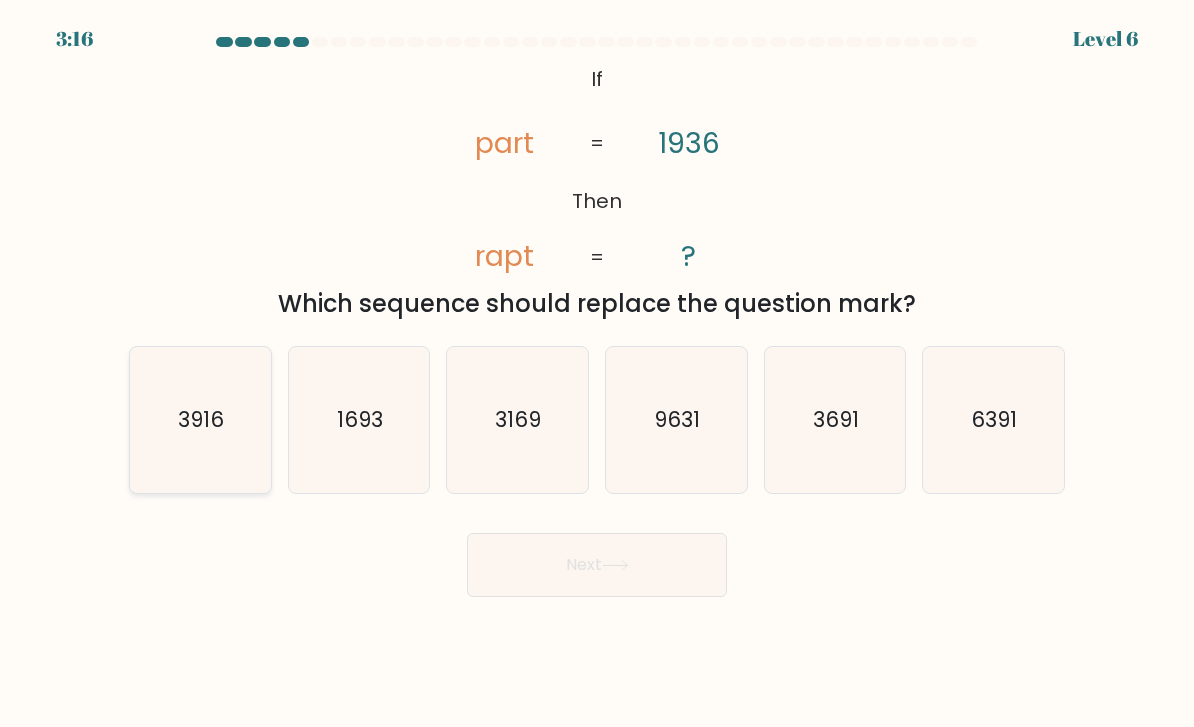click on "3916" 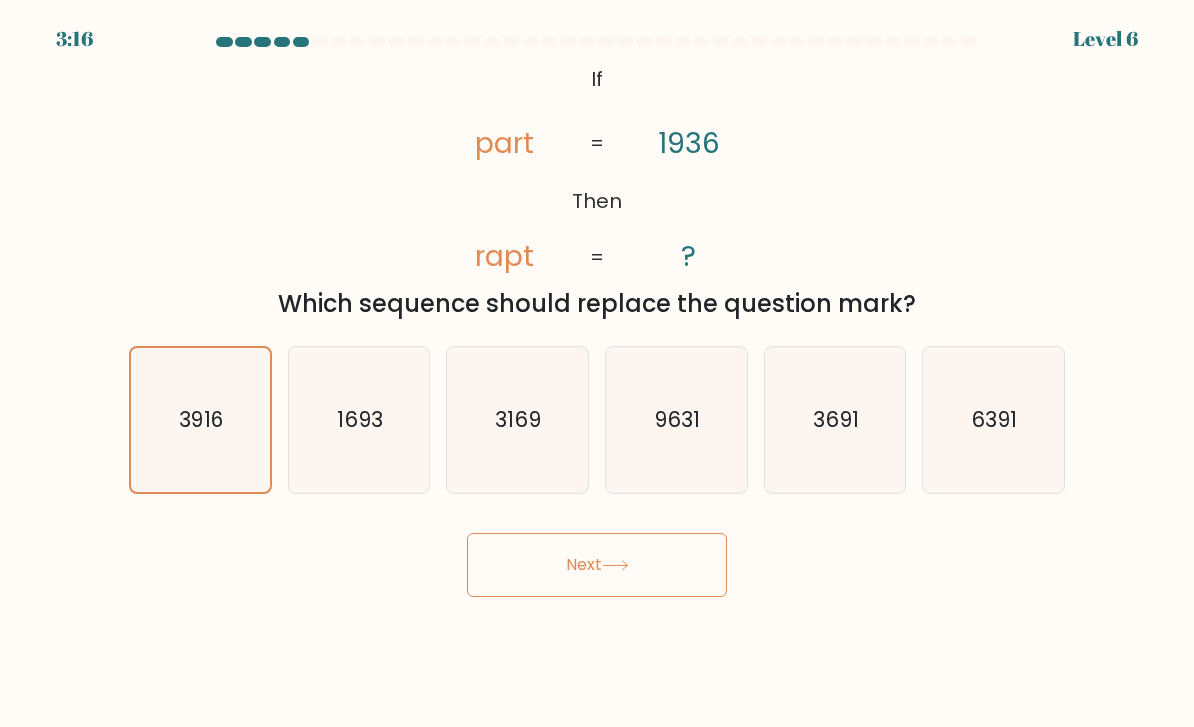 click on "Next" at bounding box center (597, 565) 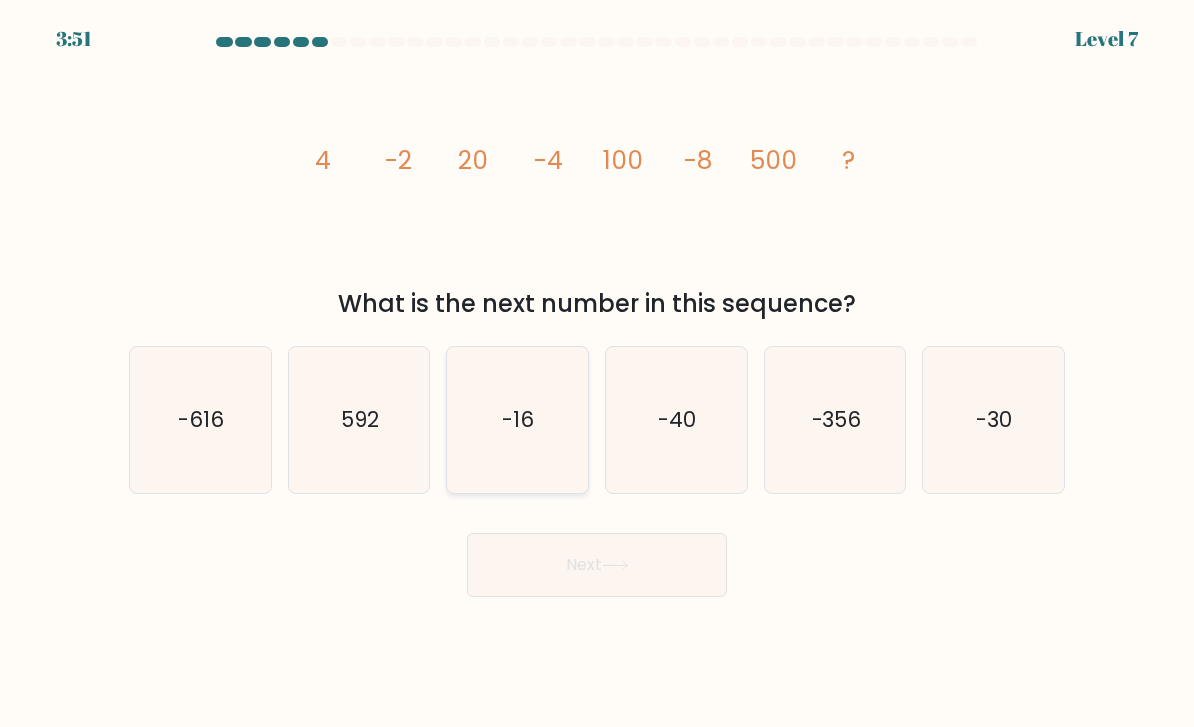 click on "-16" 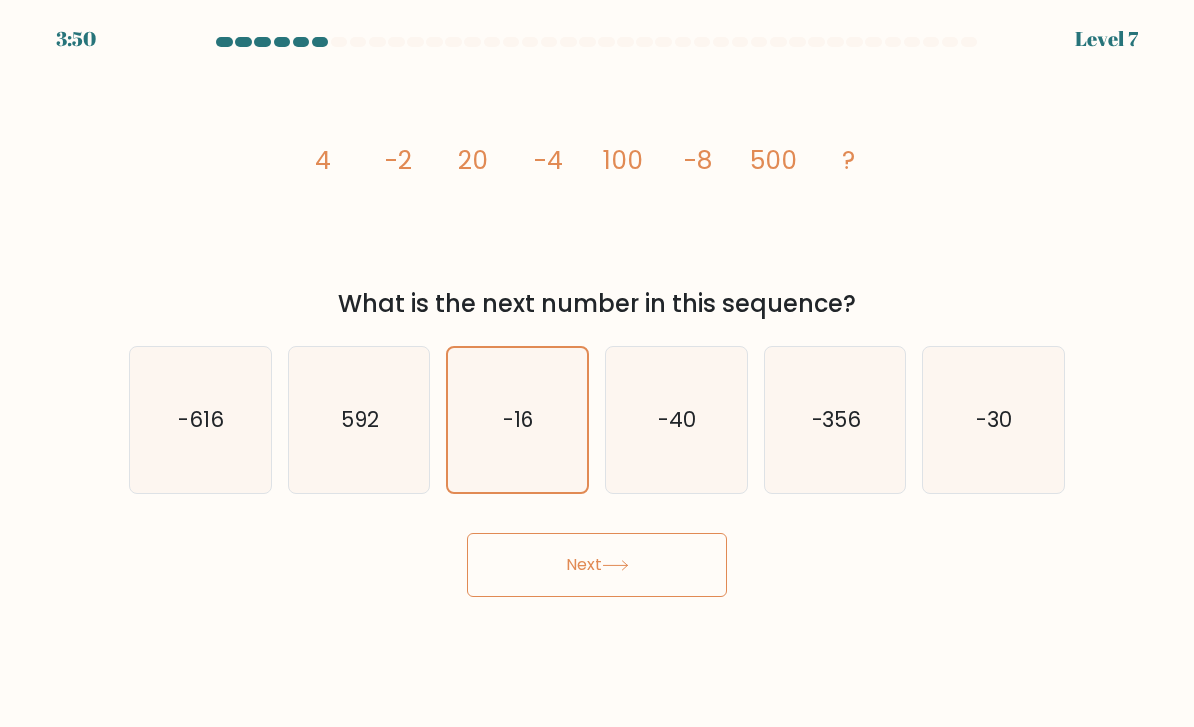 click on "Next" at bounding box center [597, 565] 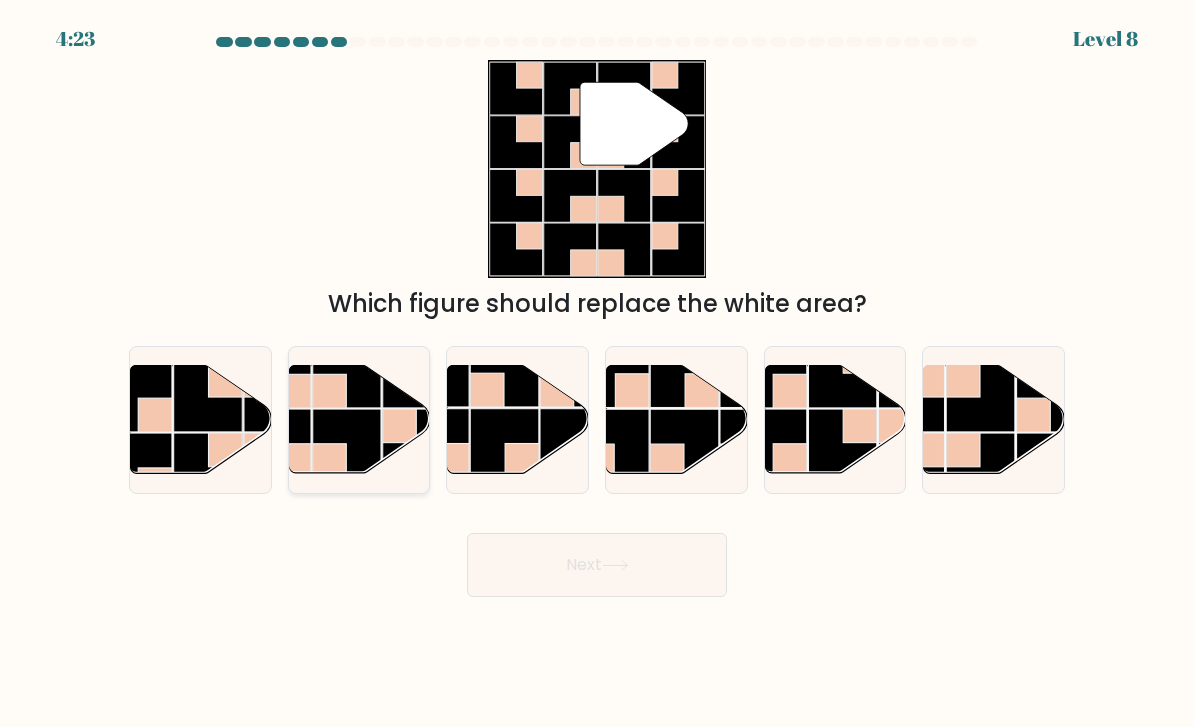 click 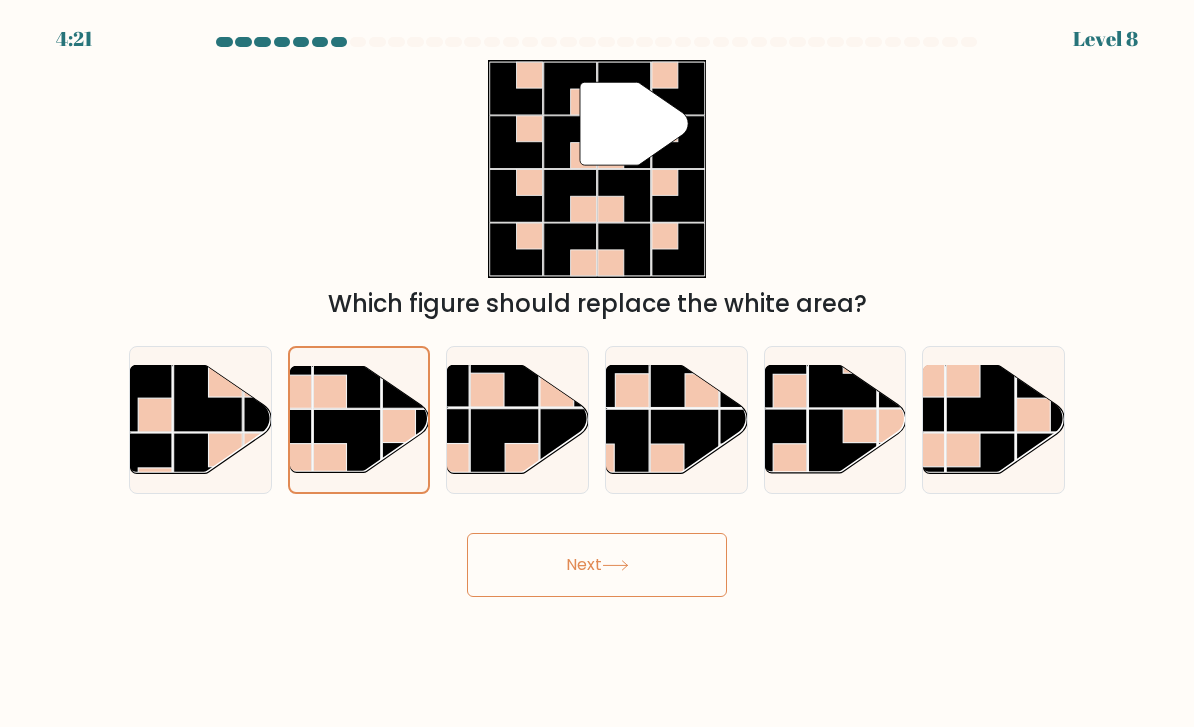 click on "Next" at bounding box center (597, 565) 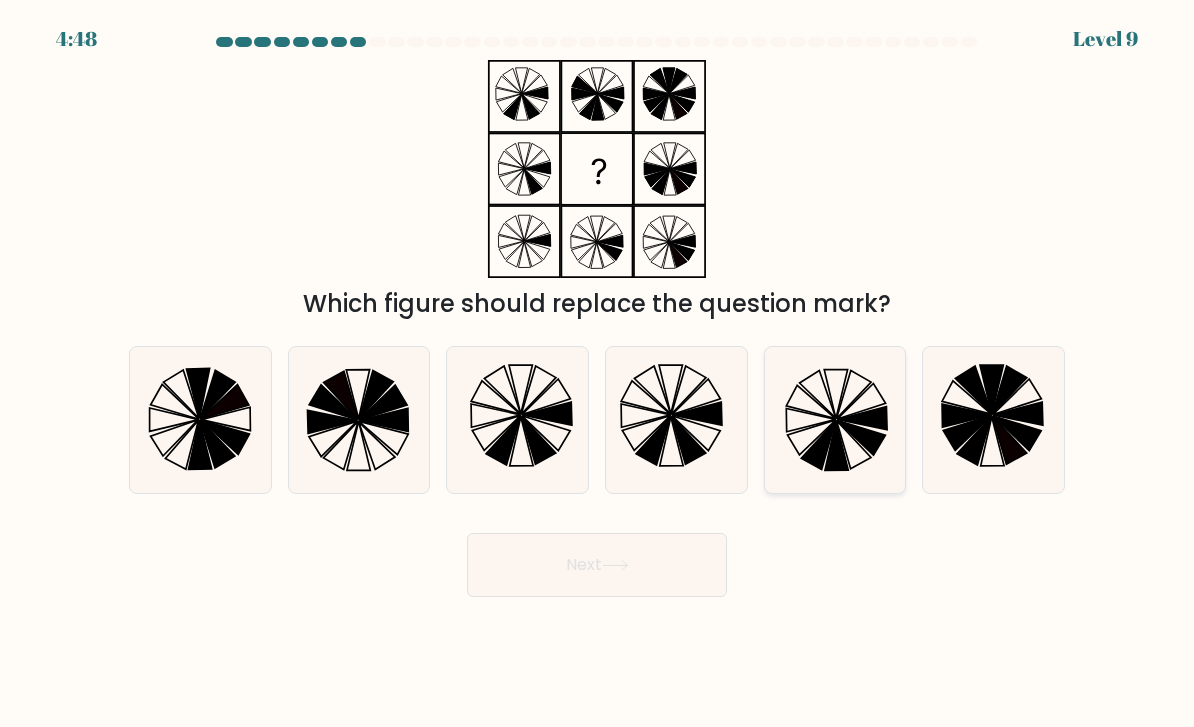 click 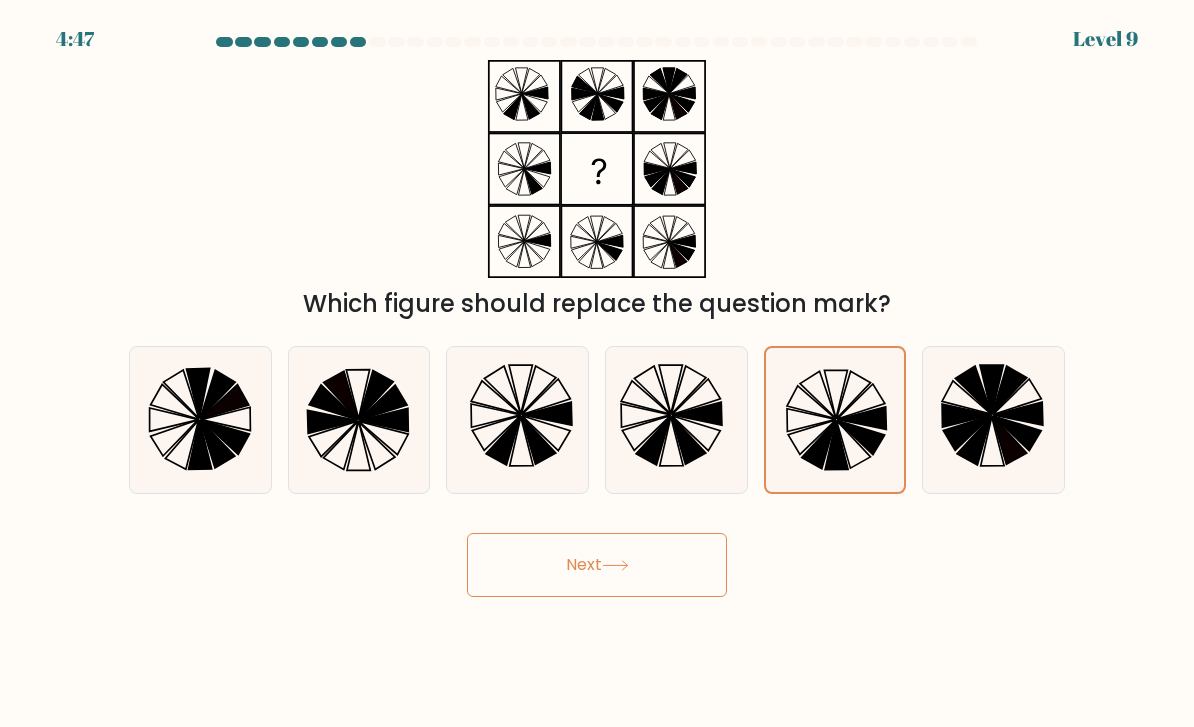 click on "Next" at bounding box center [597, 565] 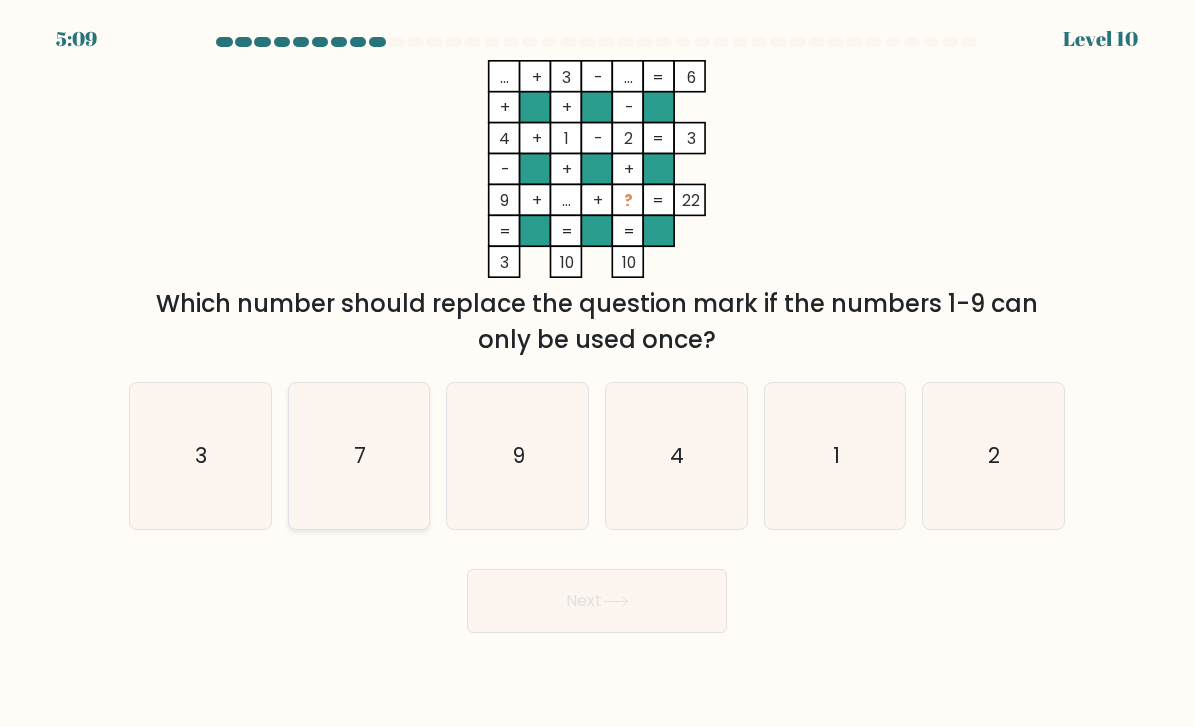 click on "7" 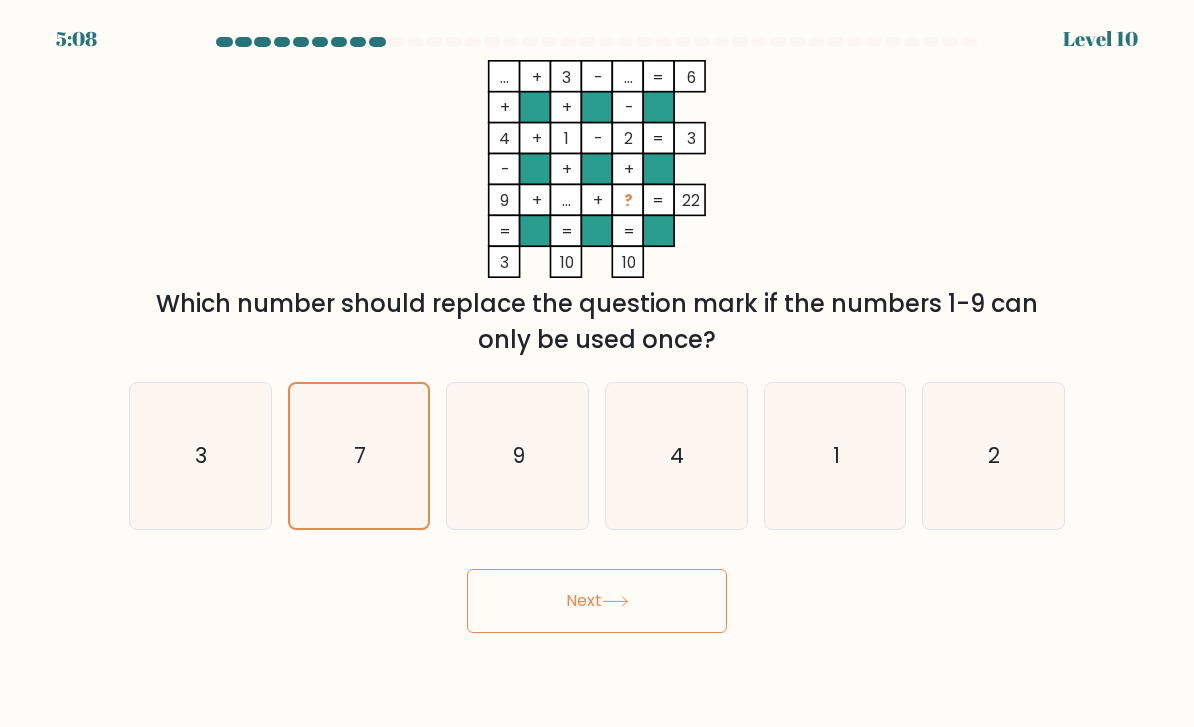 click on "Next" at bounding box center (597, 601) 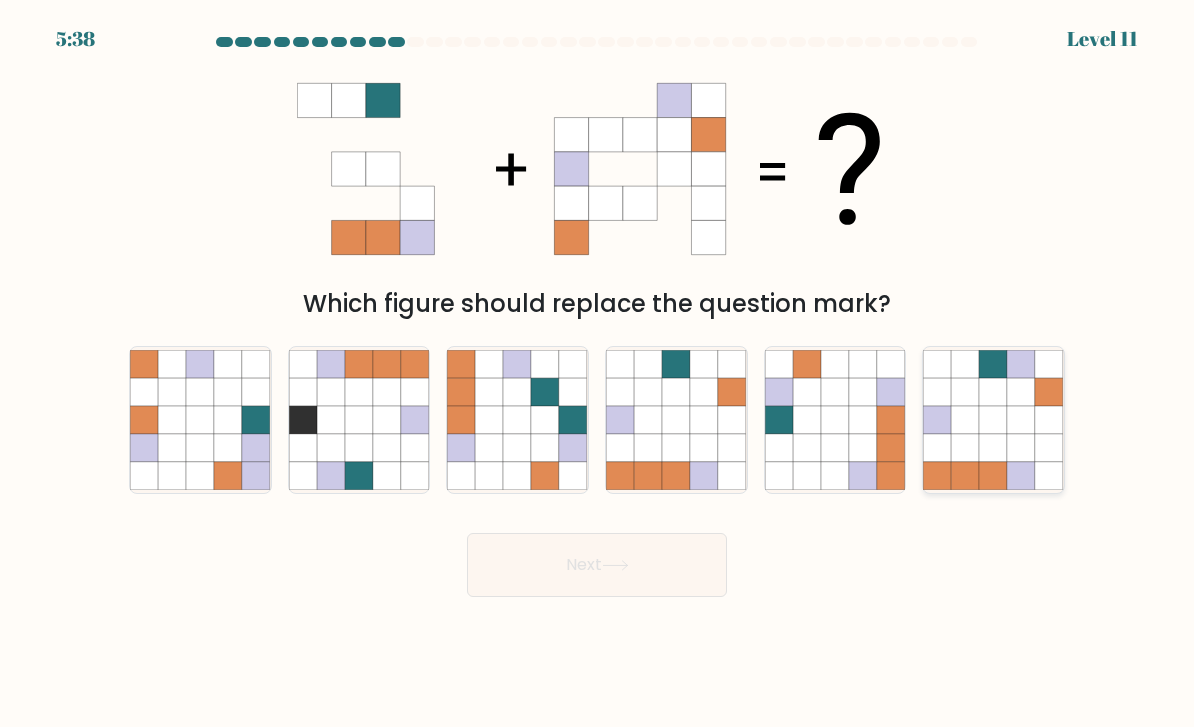 click 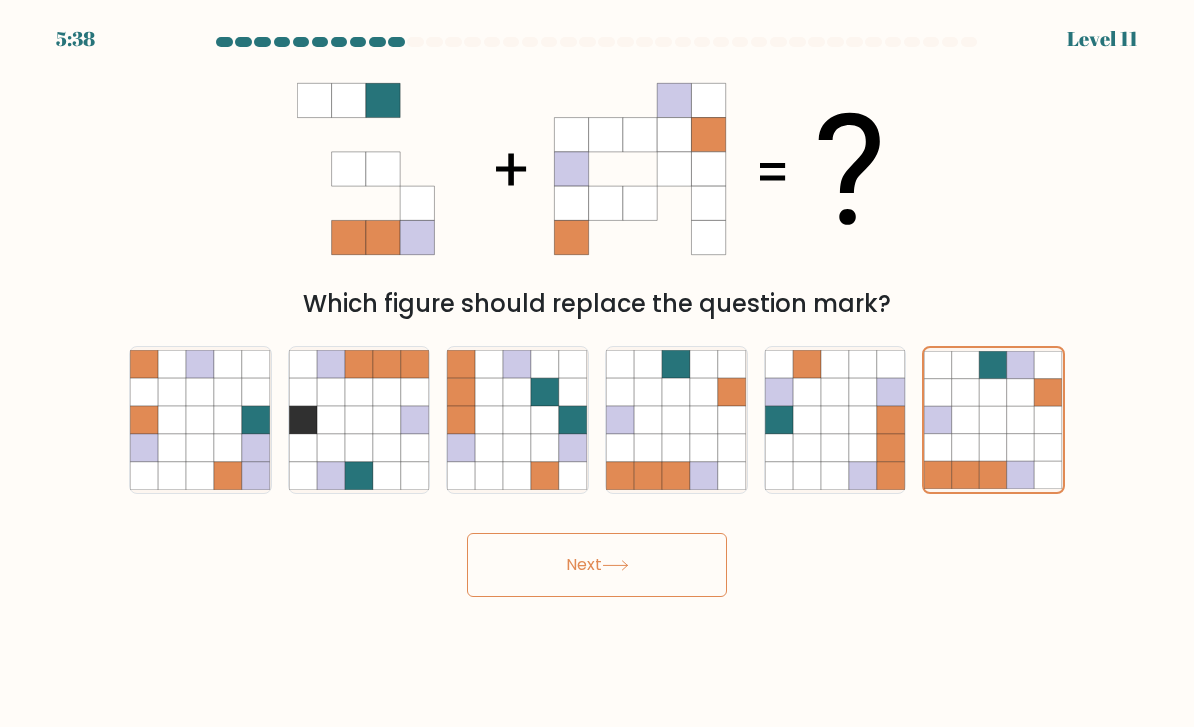 click on "Next" at bounding box center [597, 565] 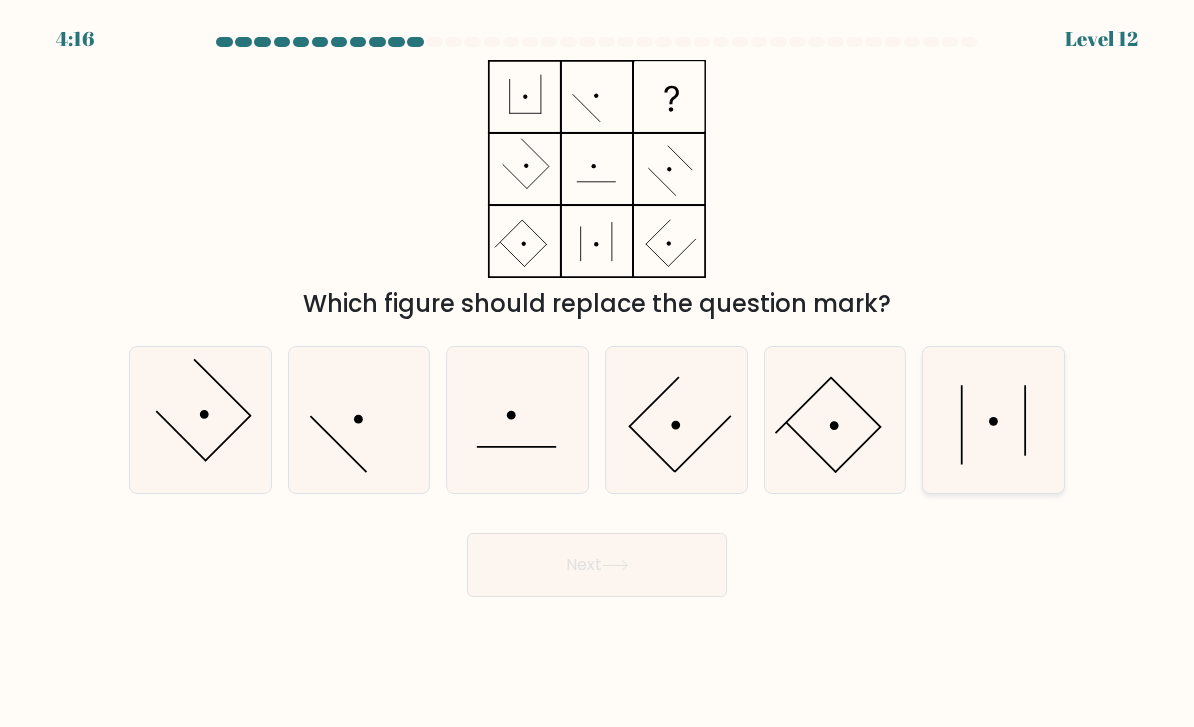 click 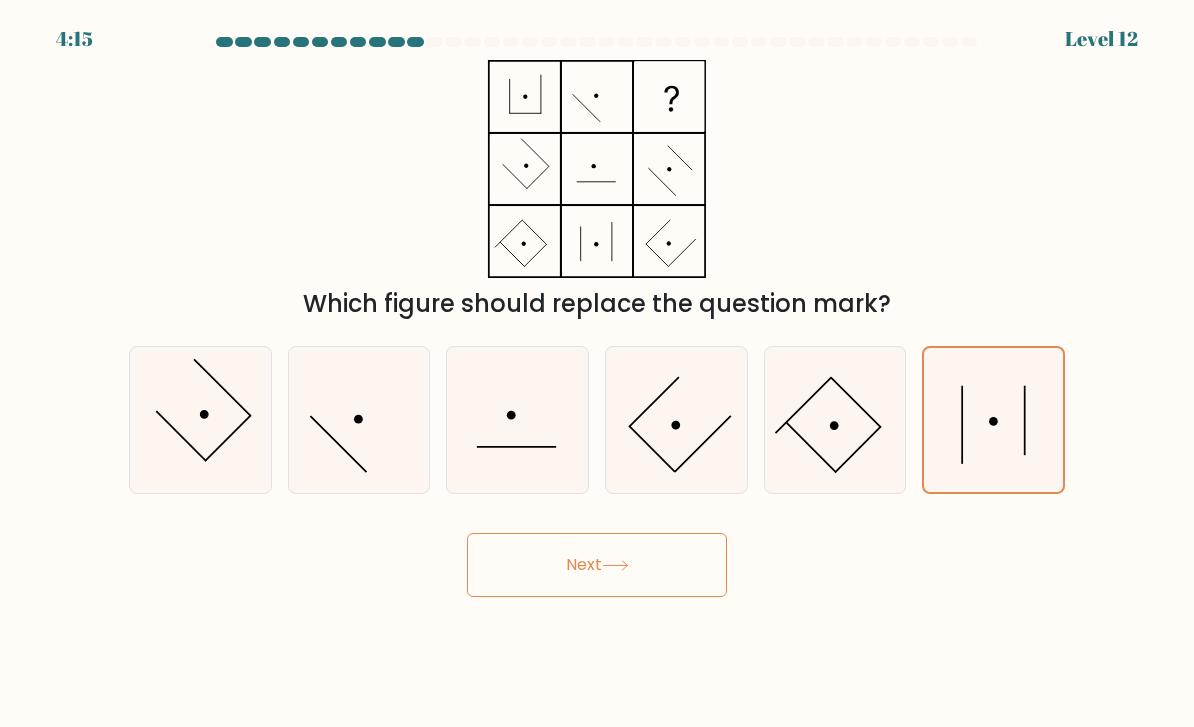click on "Next" at bounding box center [597, 565] 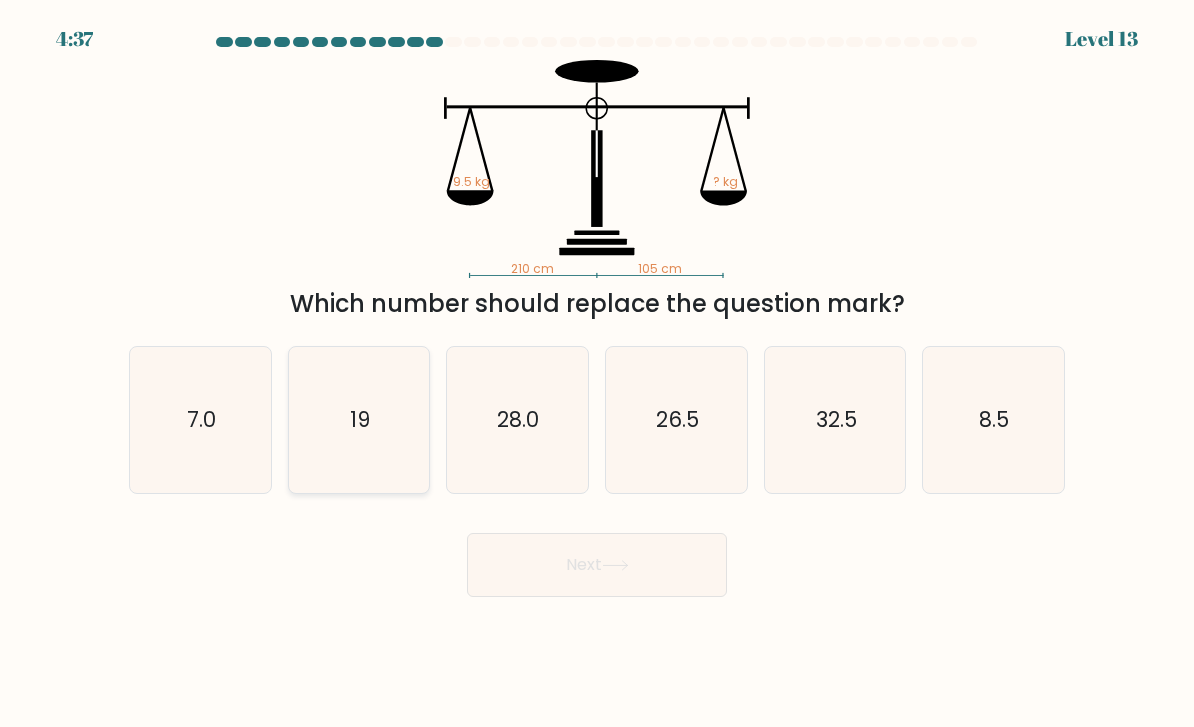 click on "19" 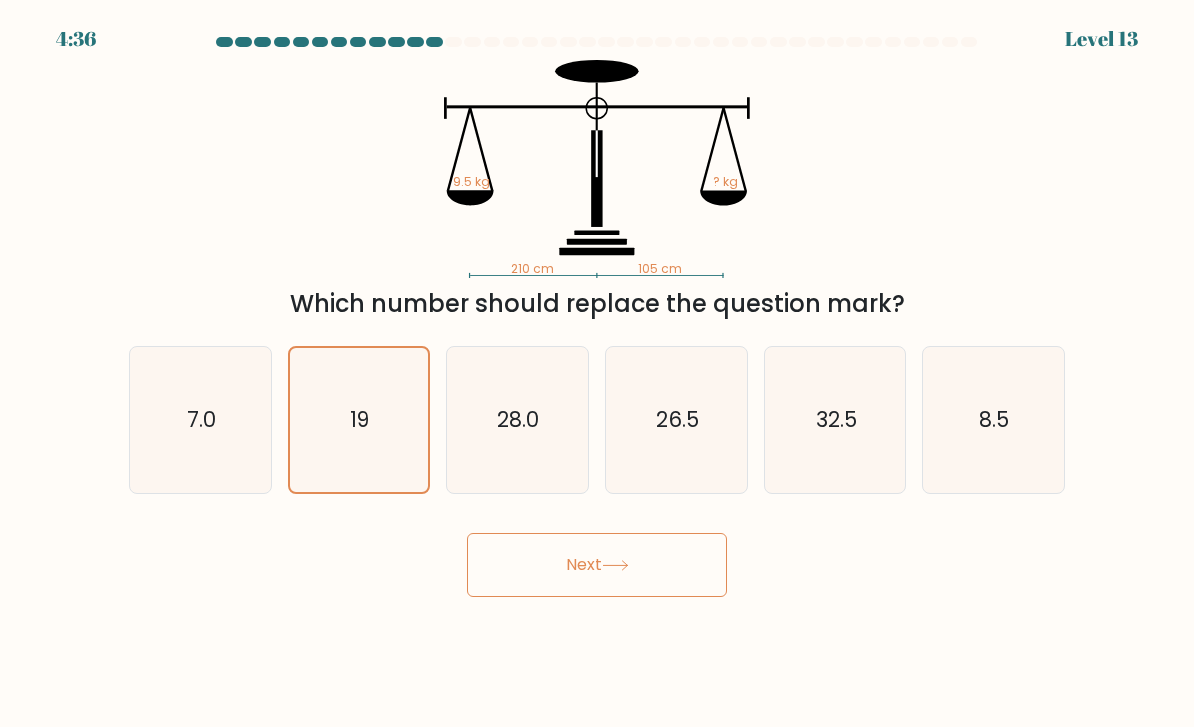 click on "Next" at bounding box center (597, 565) 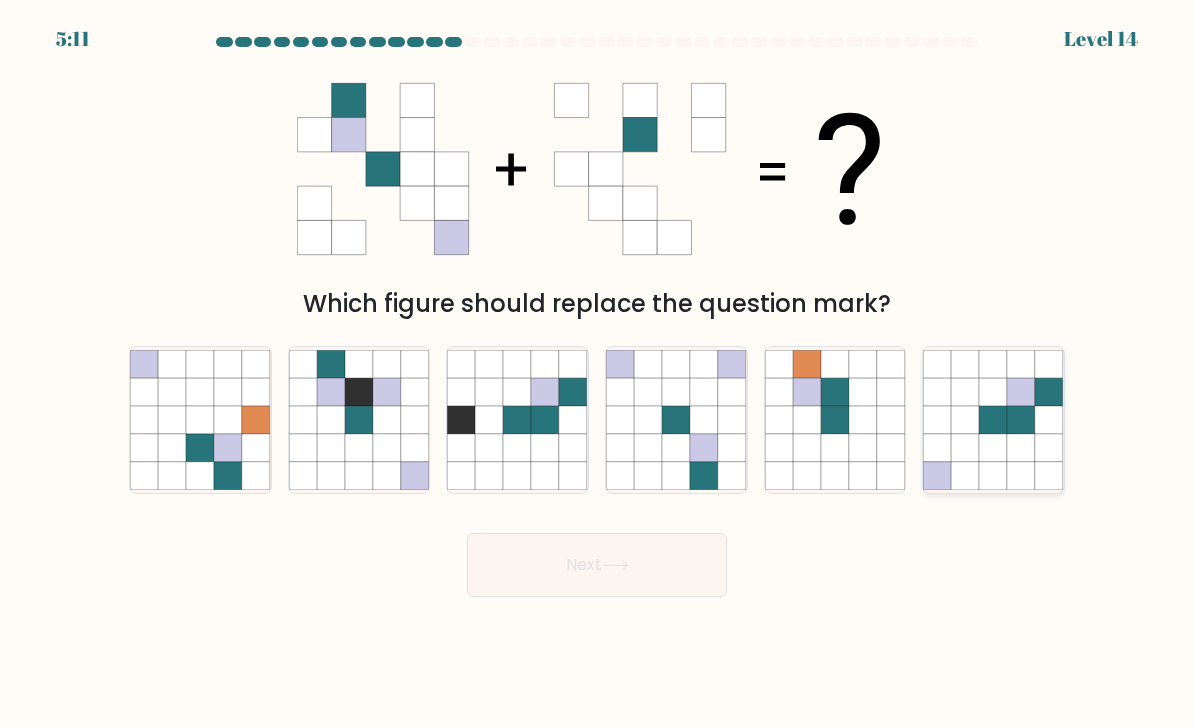 click 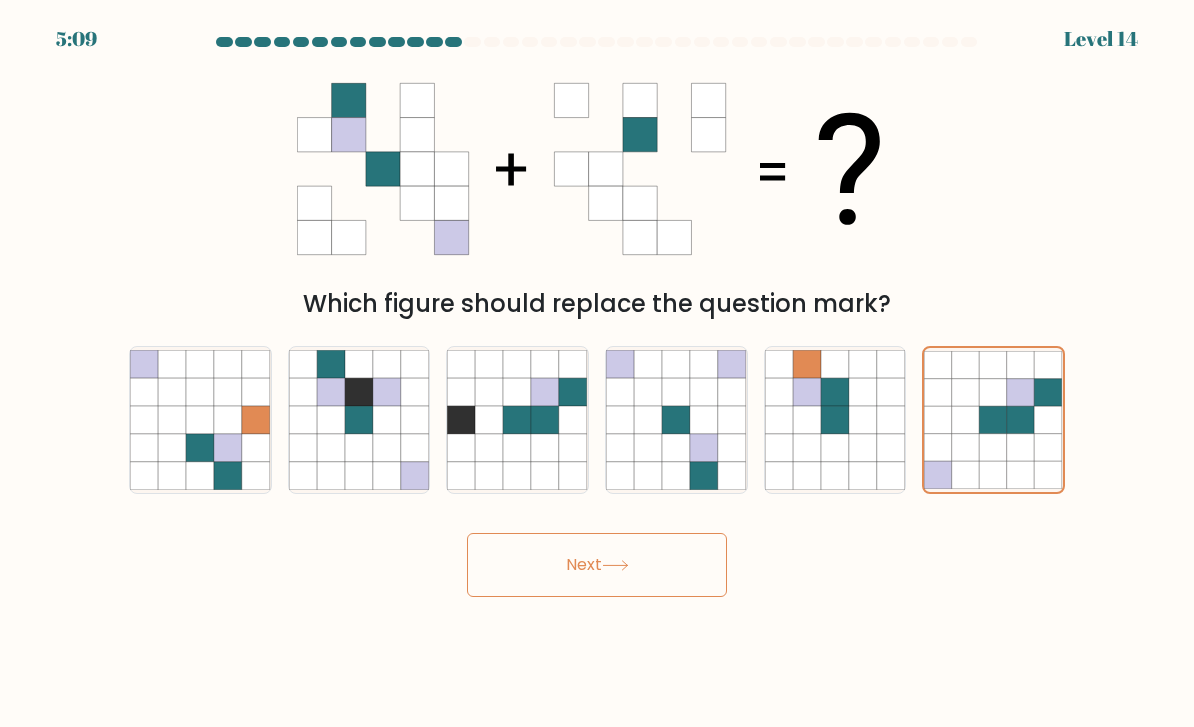 click on "Next" at bounding box center [597, 565] 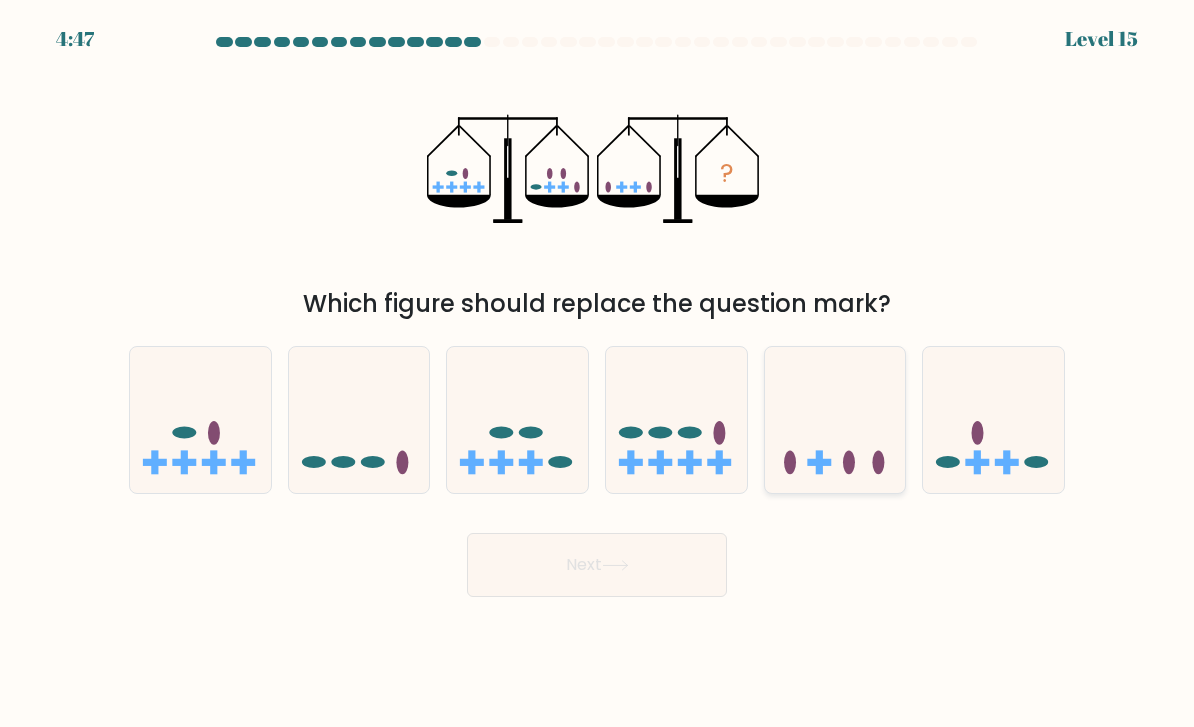 click 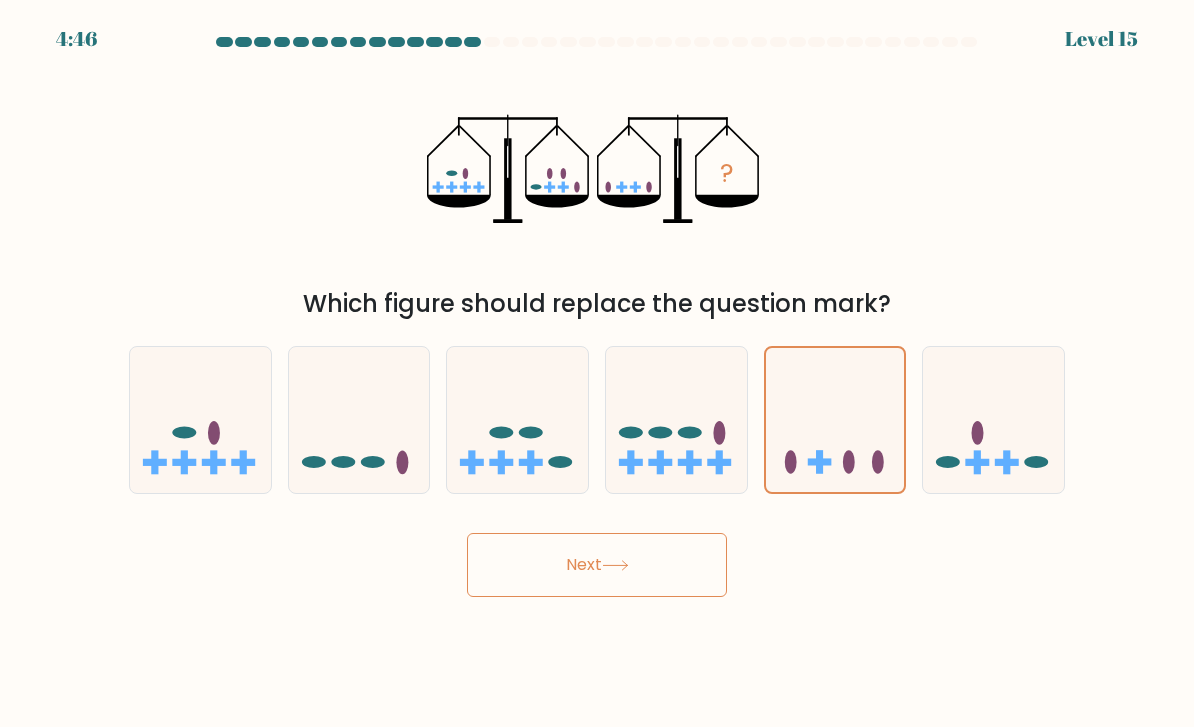 click on "Next" at bounding box center [597, 565] 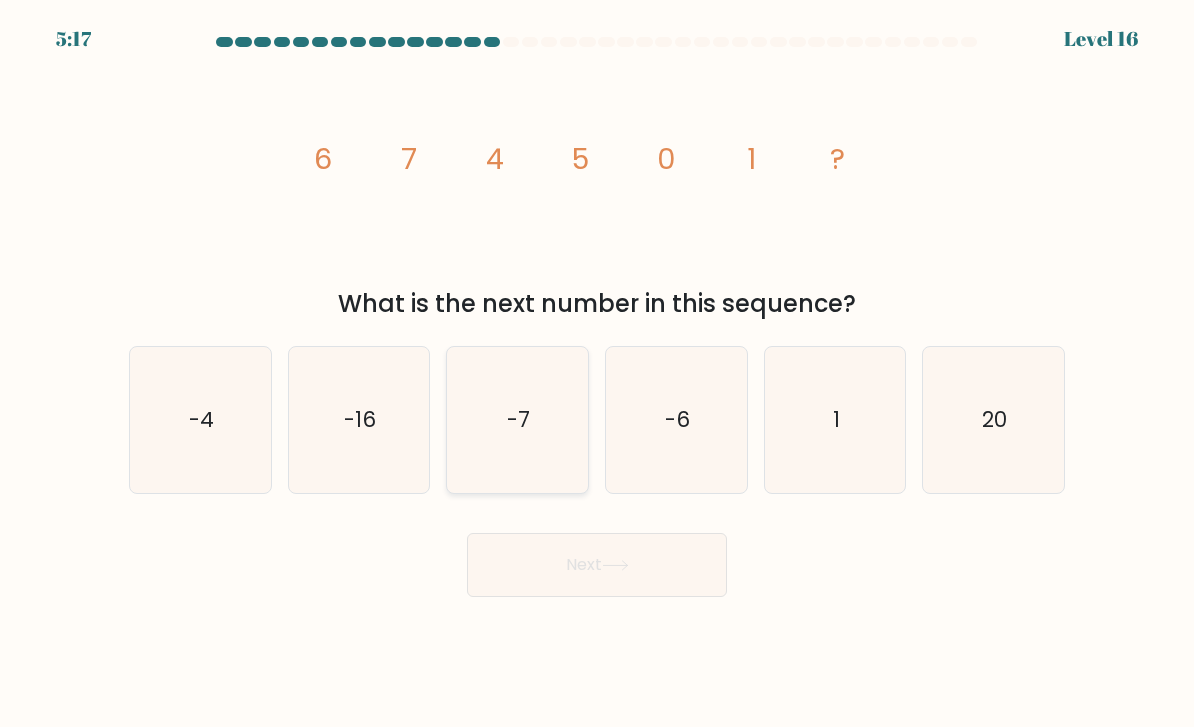 click on "-7" 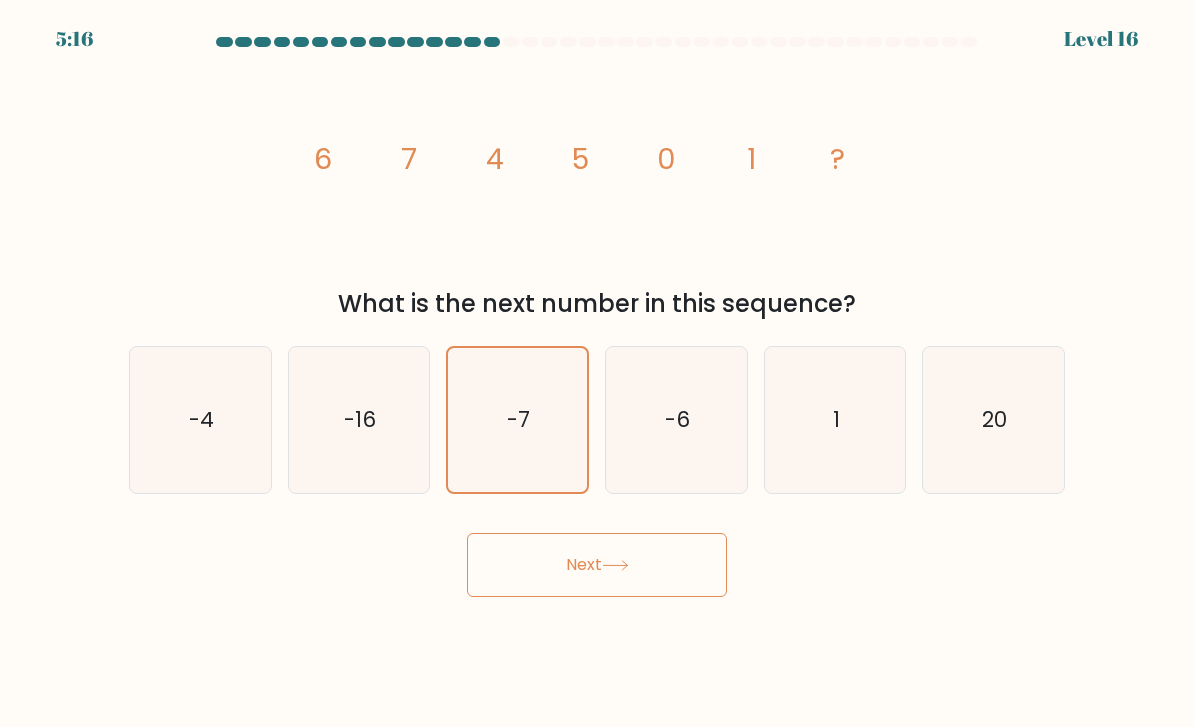click on "Next" at bounding box center [597, 565] 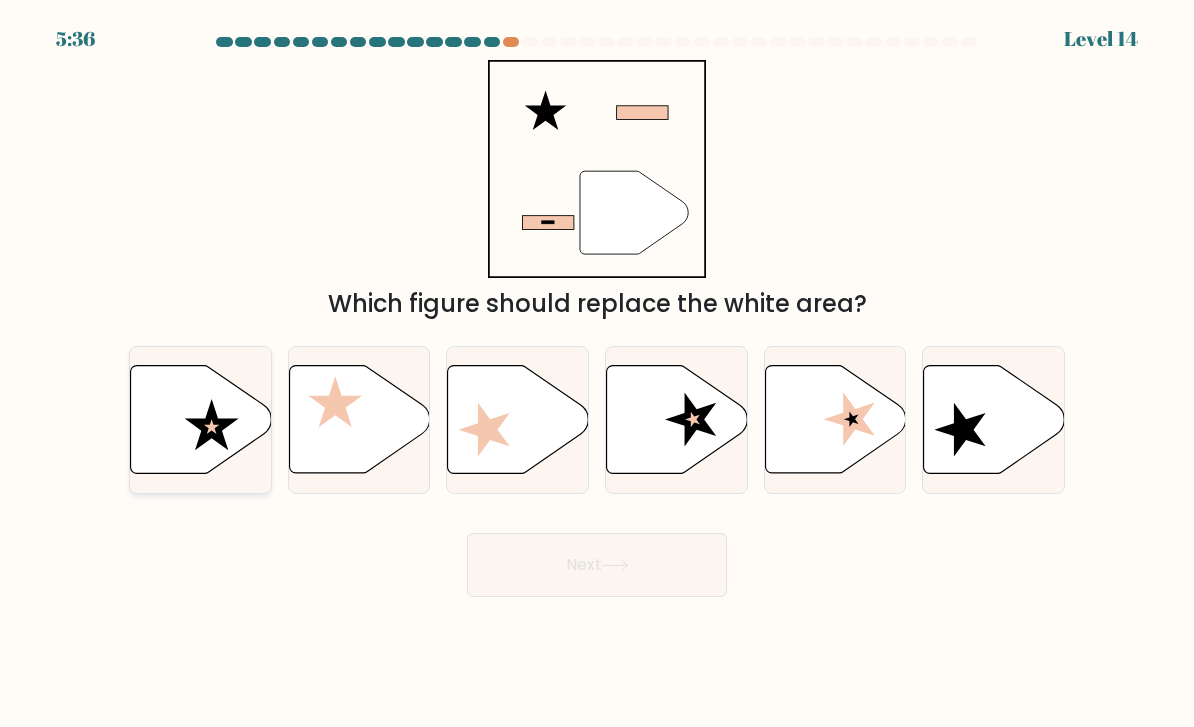 click 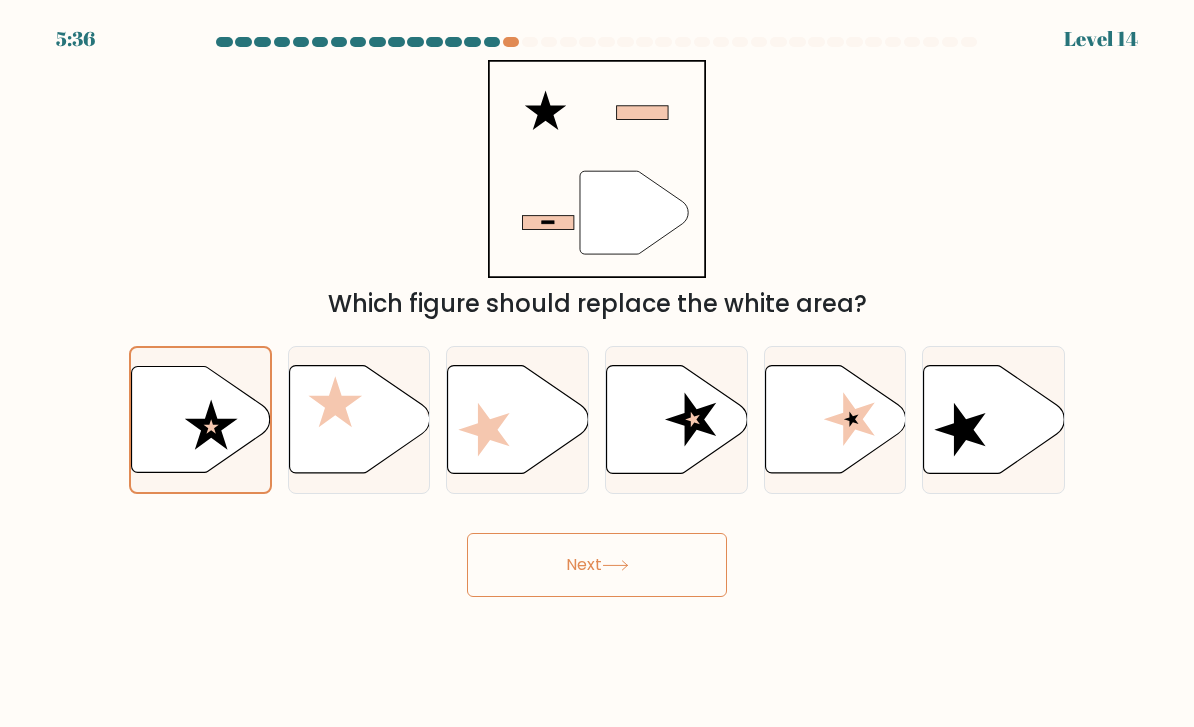 click on "Next" at bounding box center [597, 565] 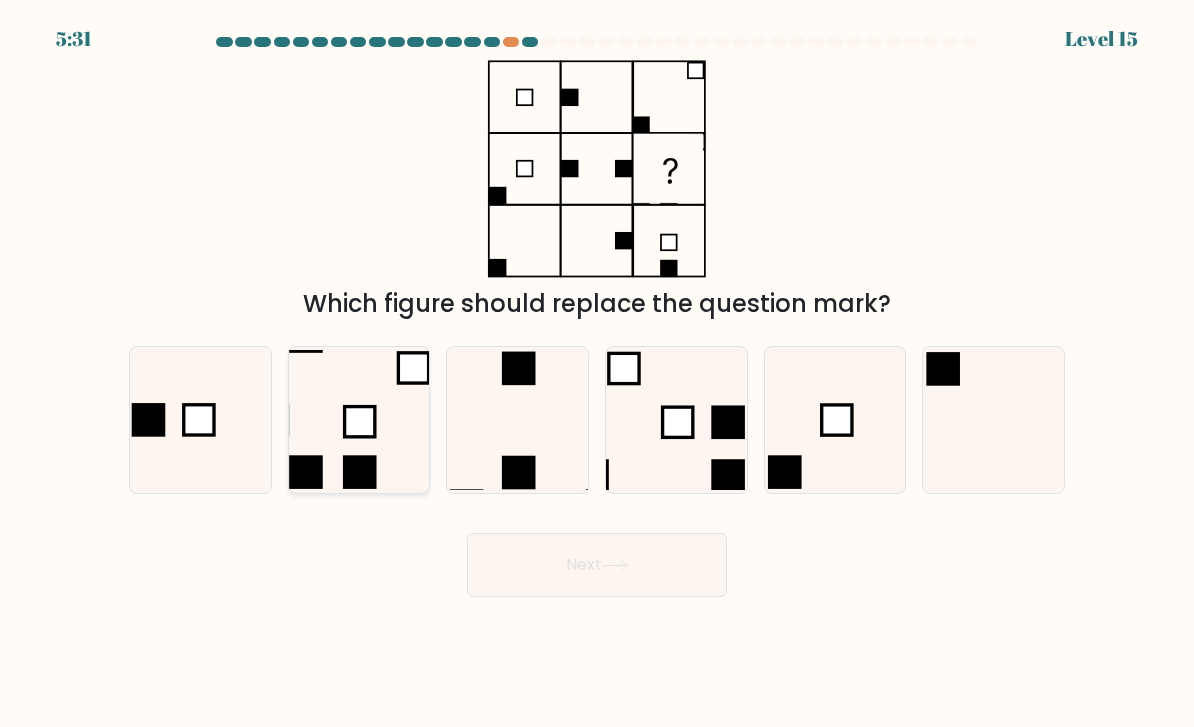 click 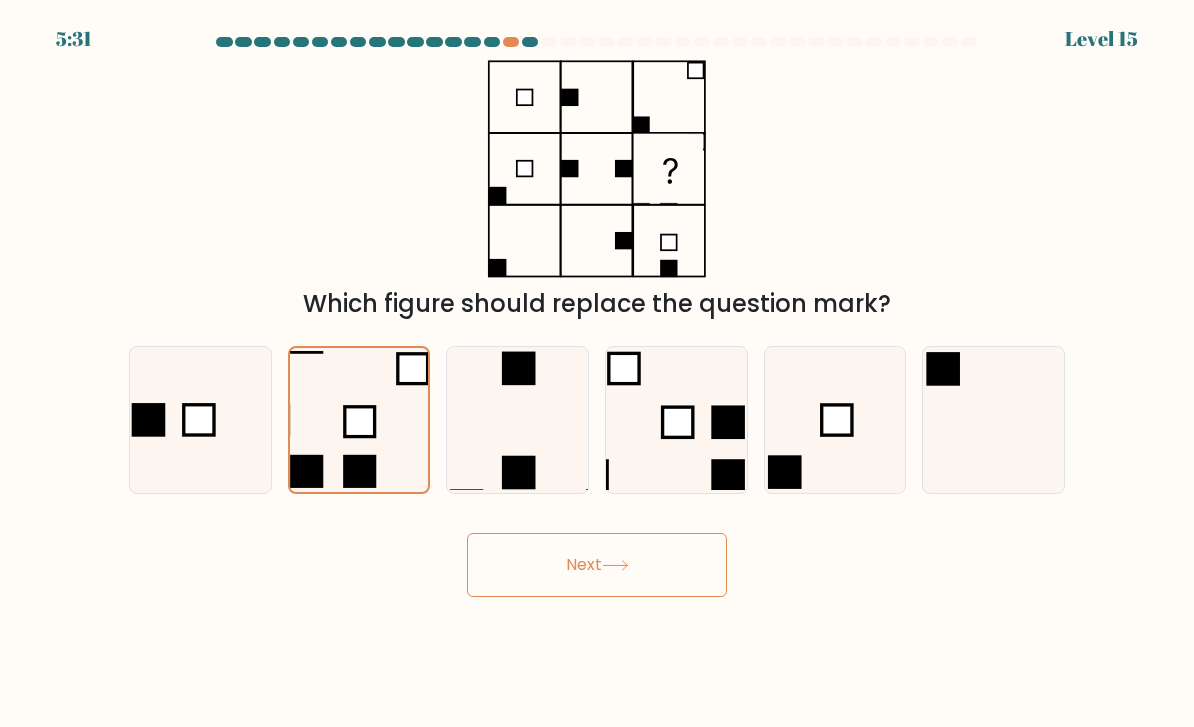click on "Next" at bounding box center (597, 565) 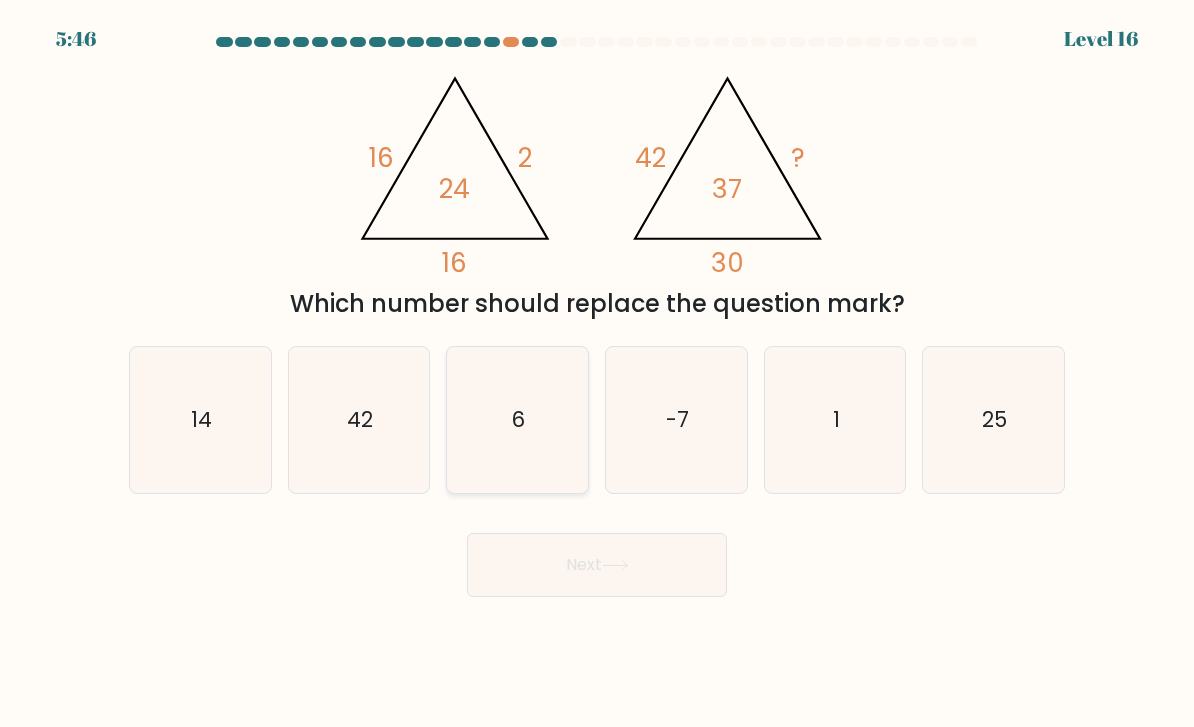 click on "6" 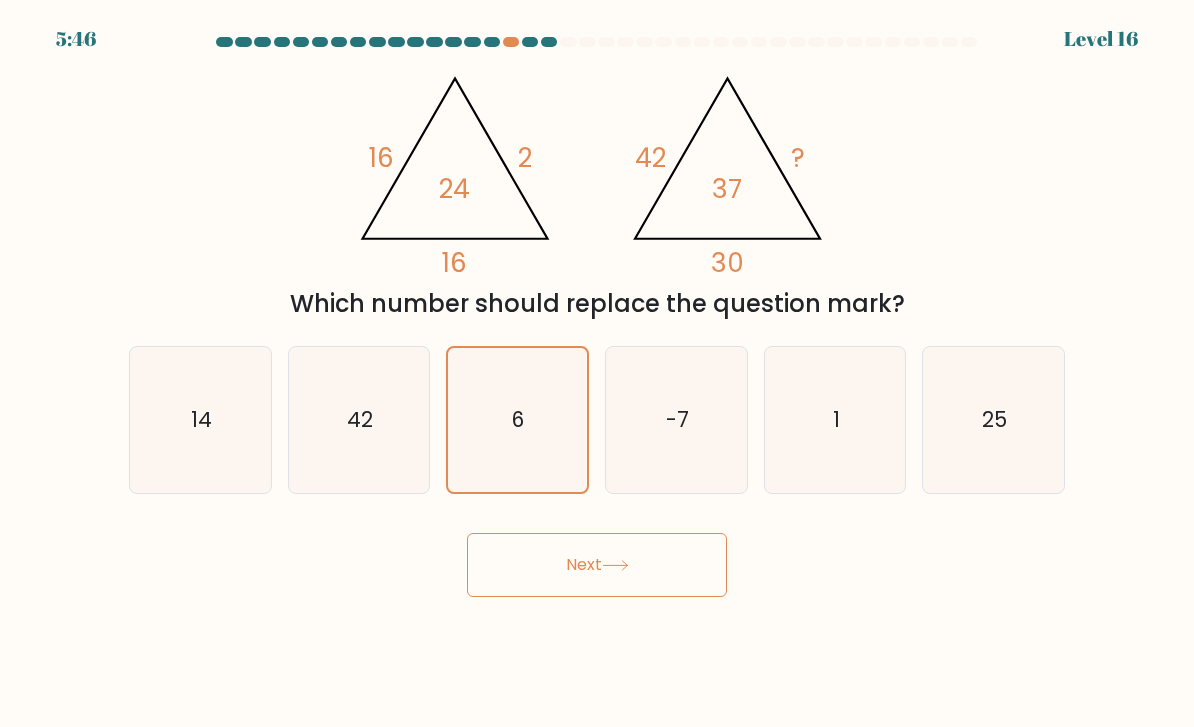 click on "Next" at bounding box center [597, 565] 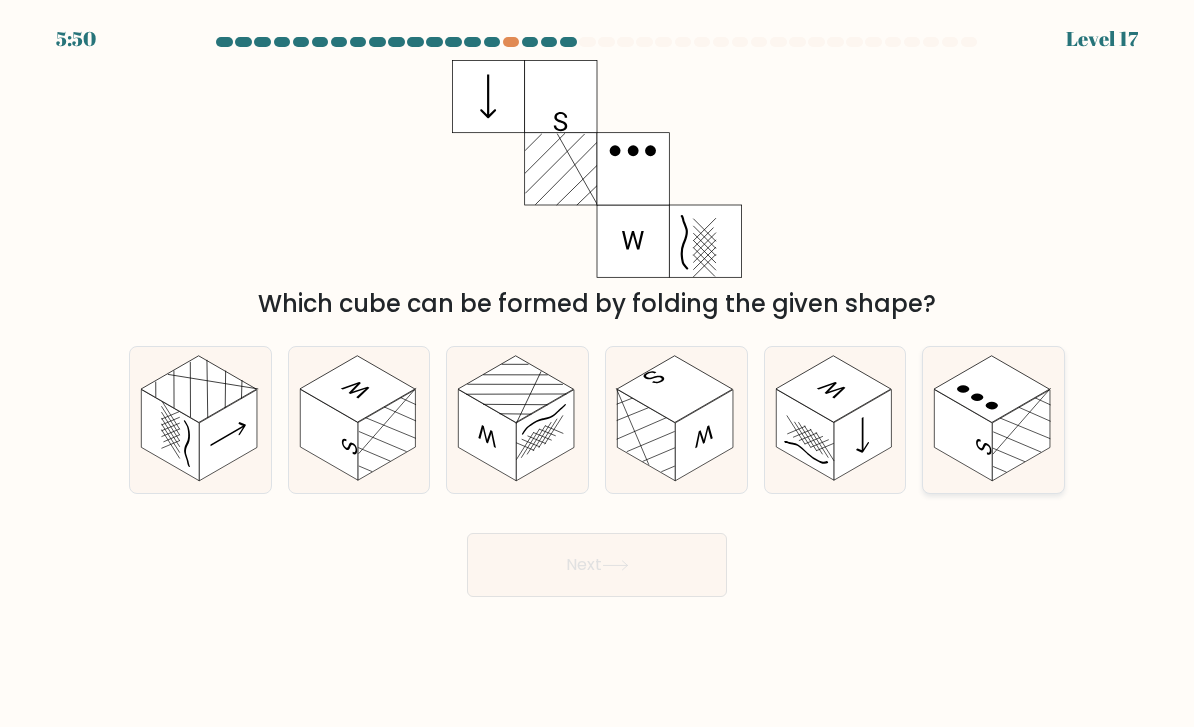 click 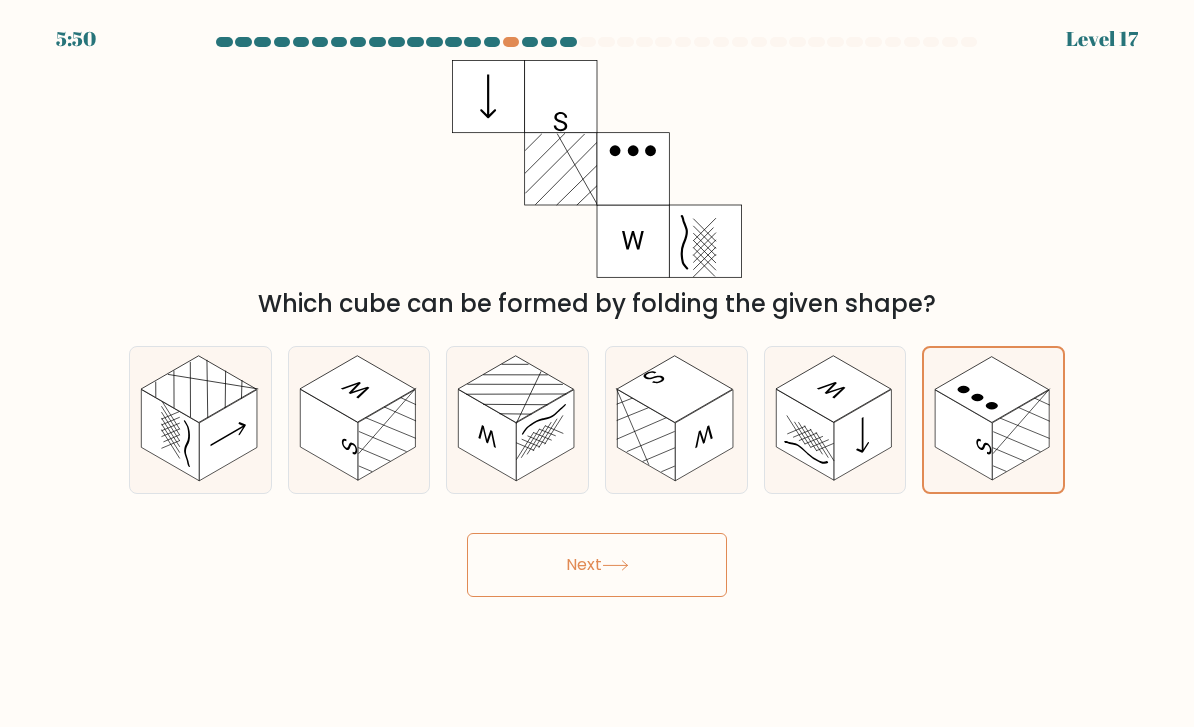 click on "Next" at bounding box center (597, 565) 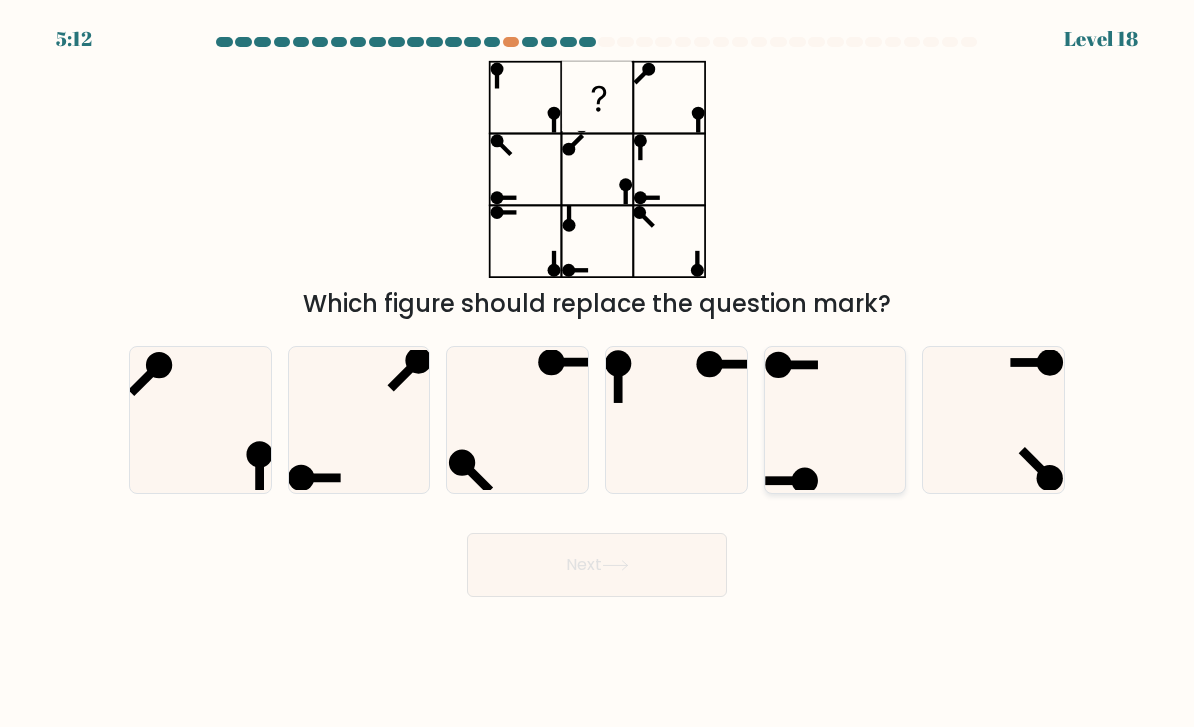 click 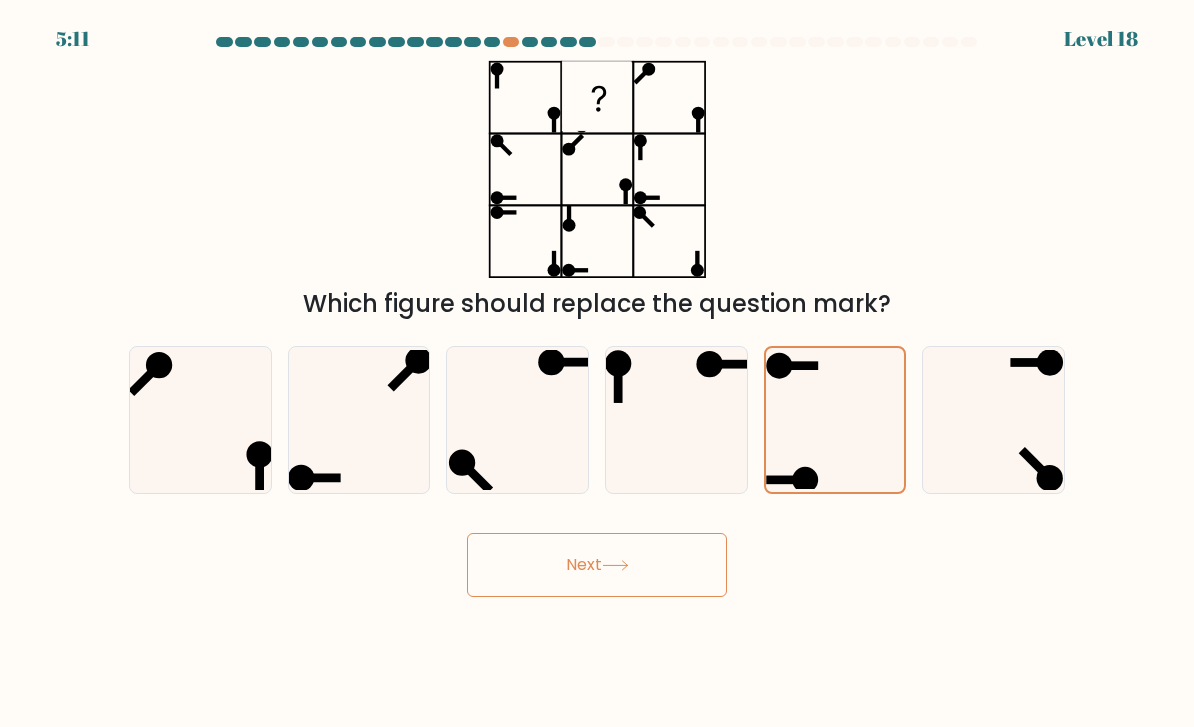 click on "Next" at bounding box center (597, 565) 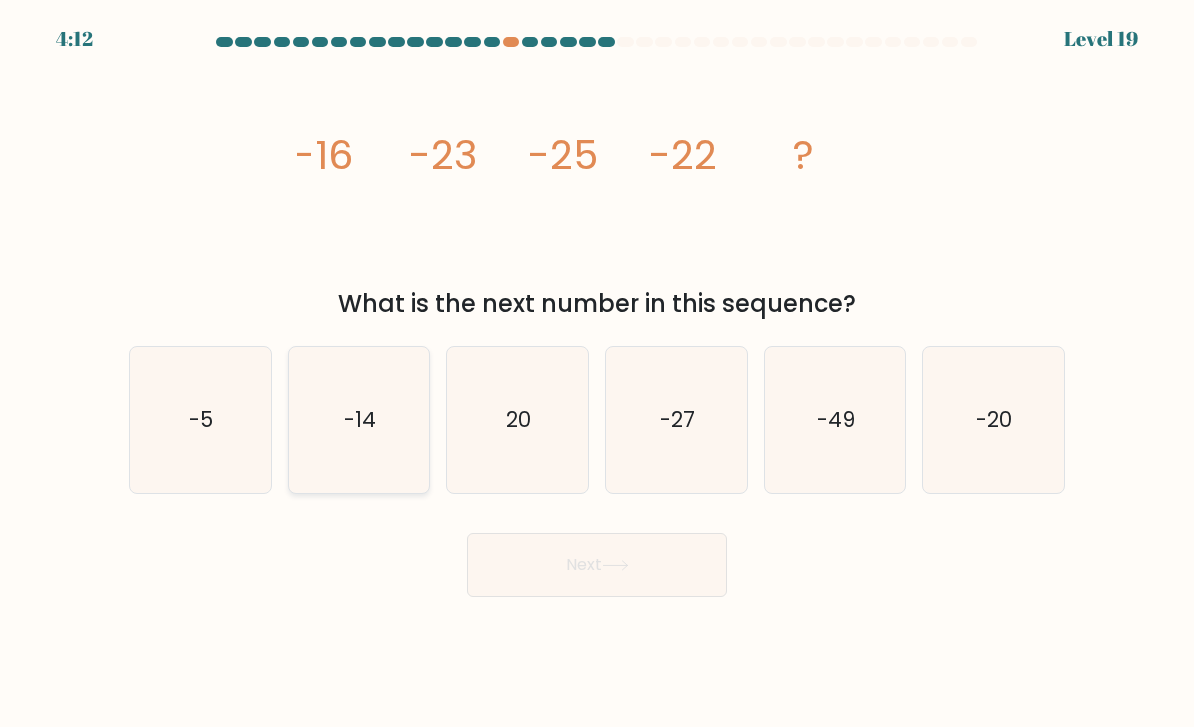 click on "-14" 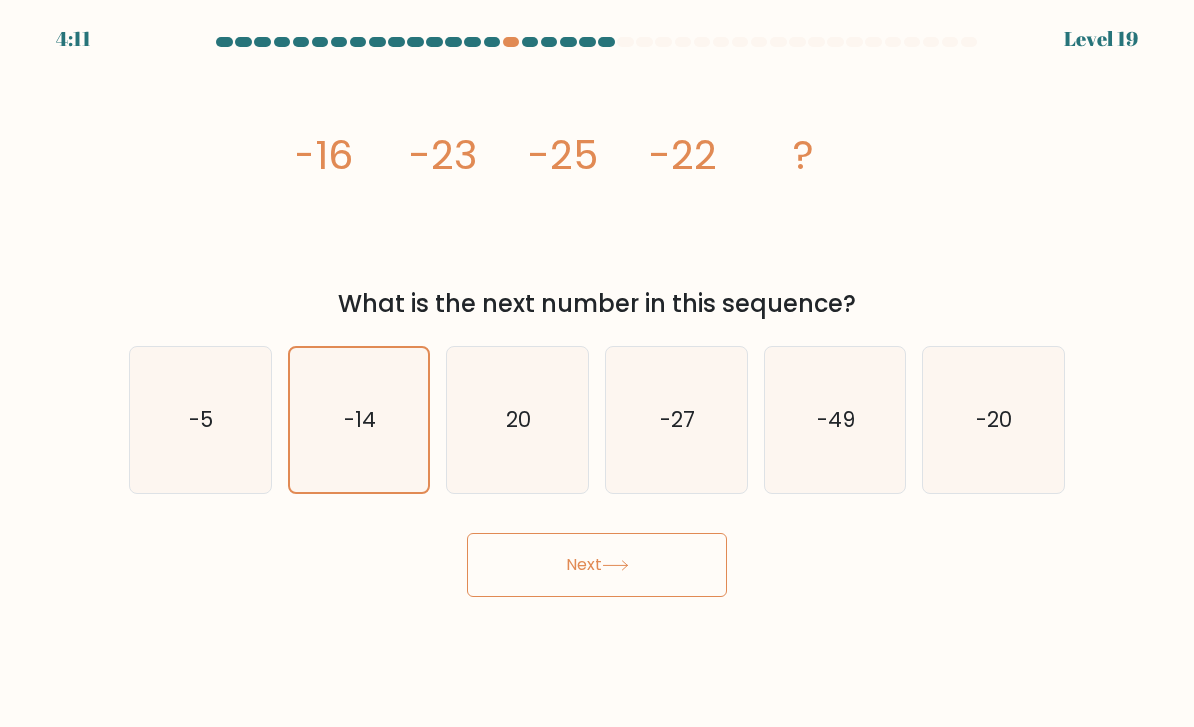 click on "4:11
Level 19" at bounding box center (597, 363) 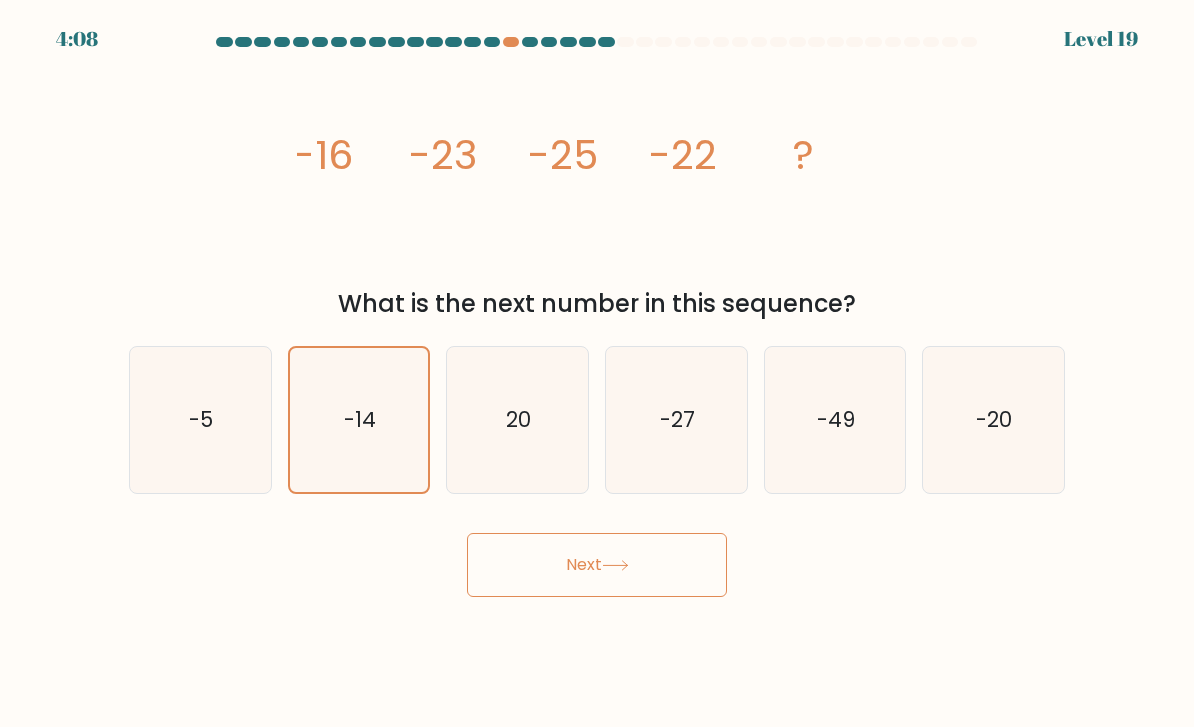 click on "Next" at bounding box center [597, 565] 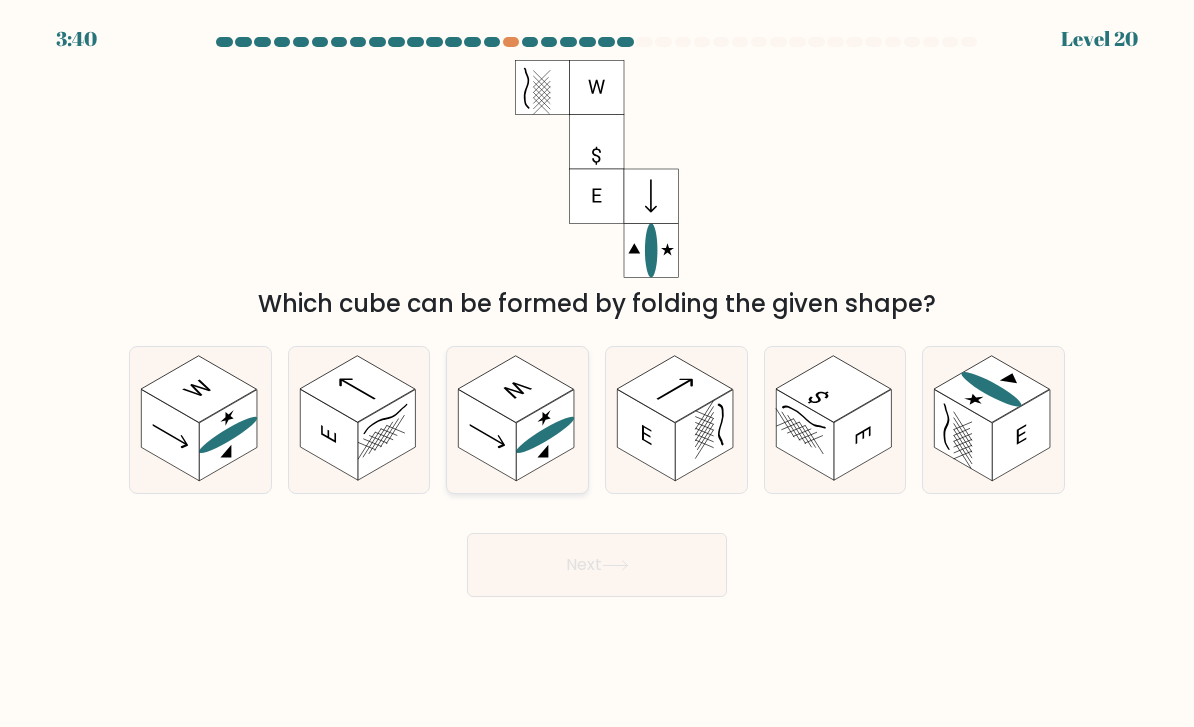 click 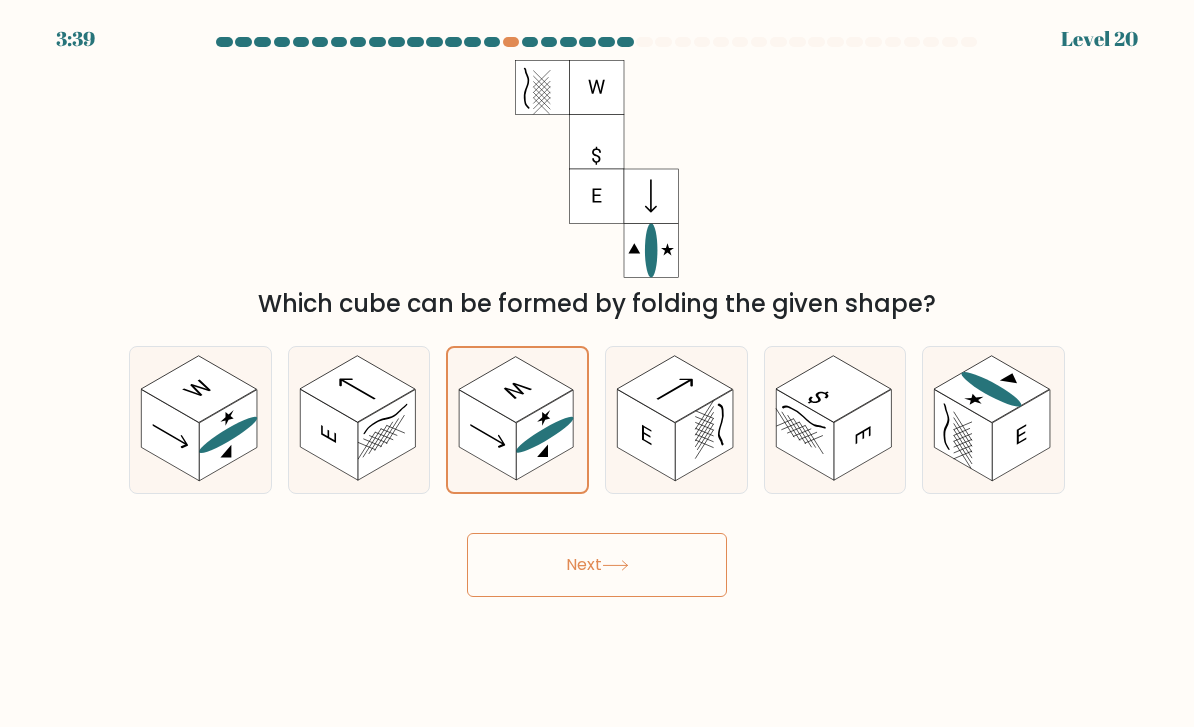 click on "Next" at bounding box center (597, 565) 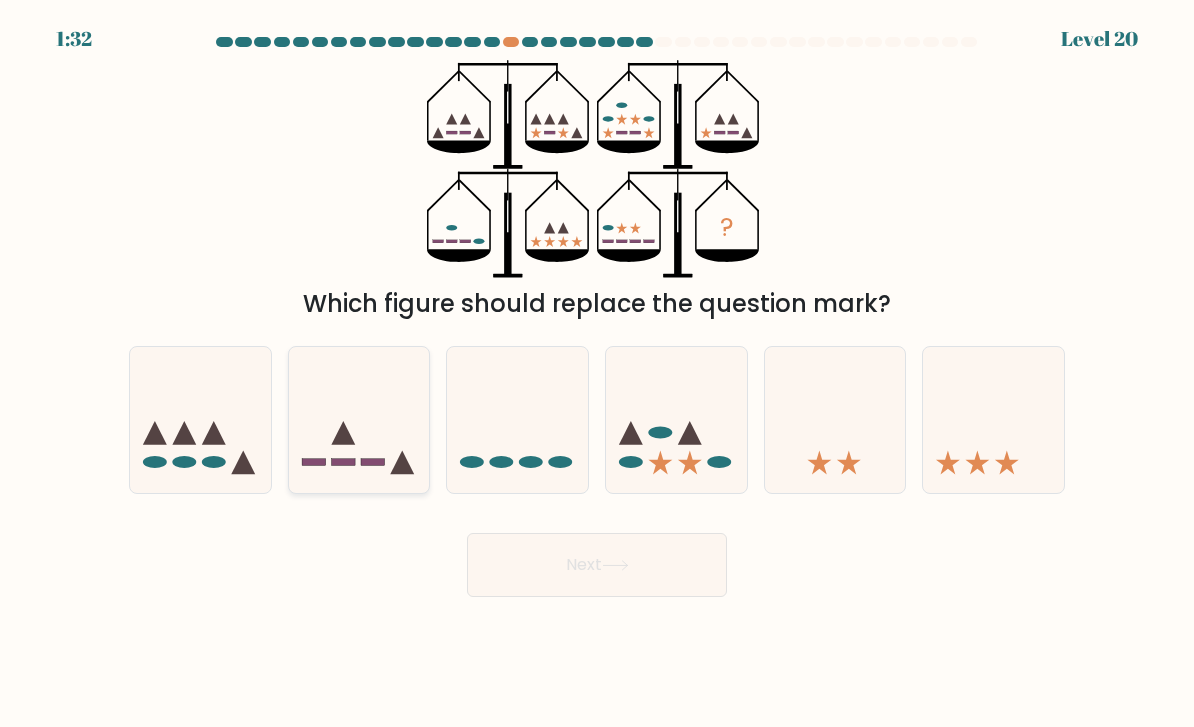 click 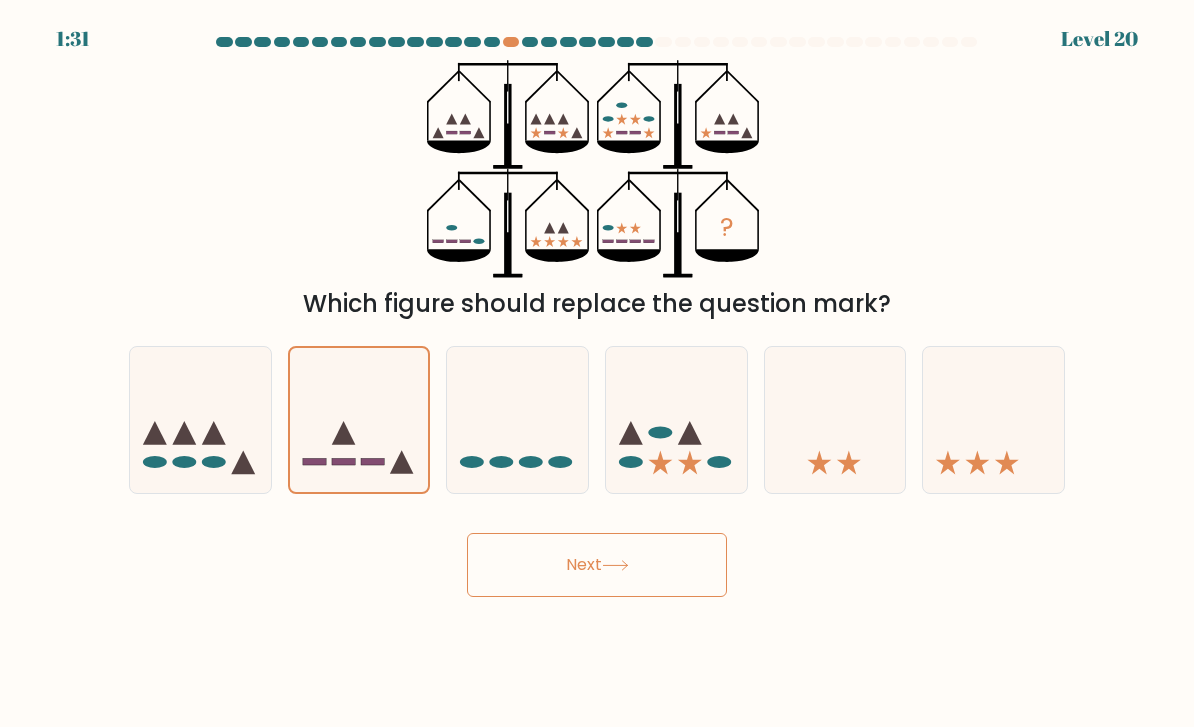 click on "Next" at bounding box center (597, 565) 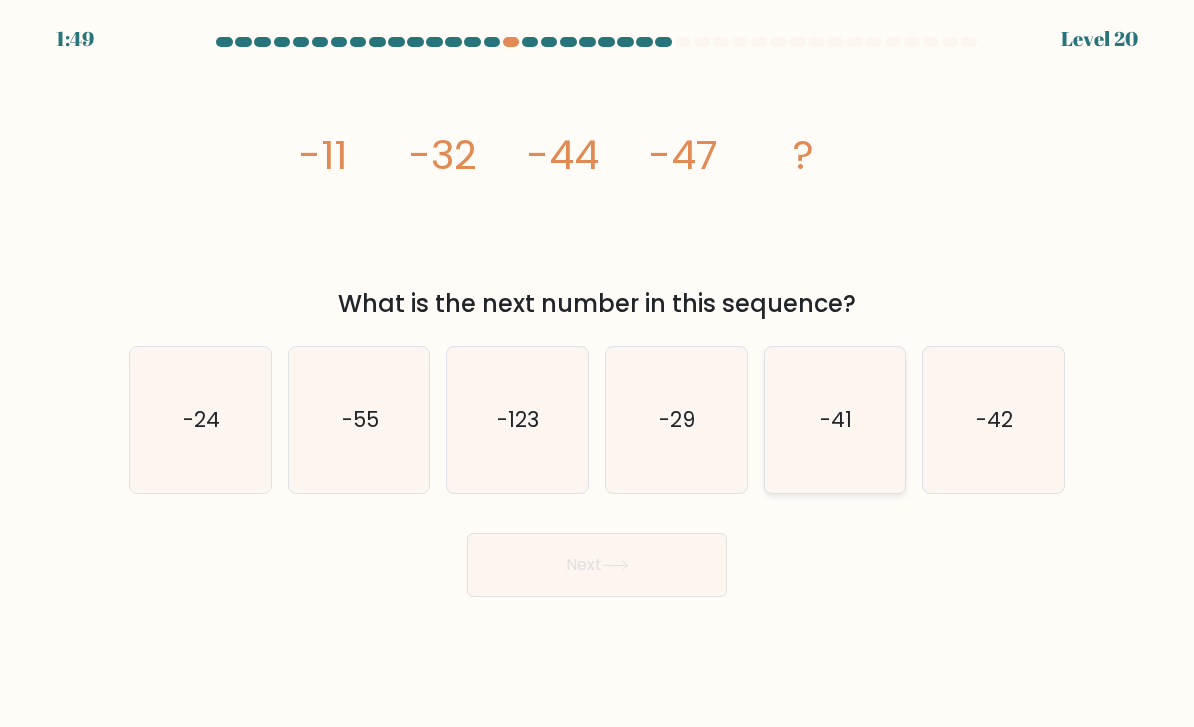click on "-41" 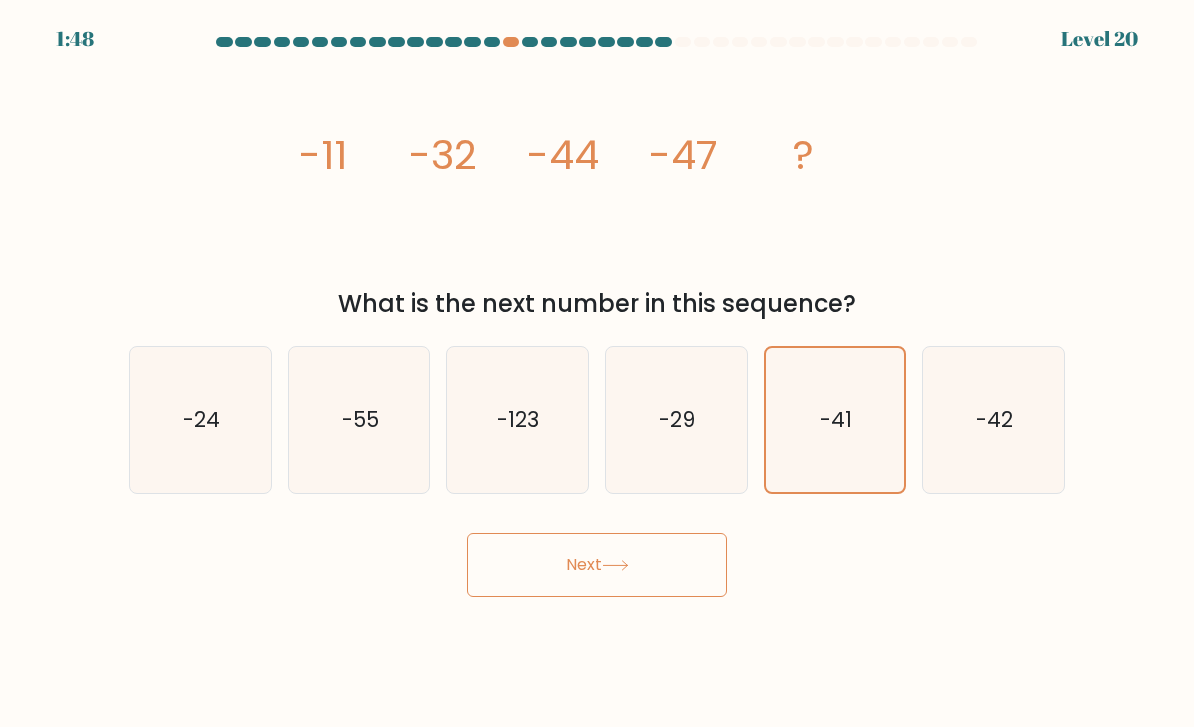 click on "Next" at bounding box center [597, 565] 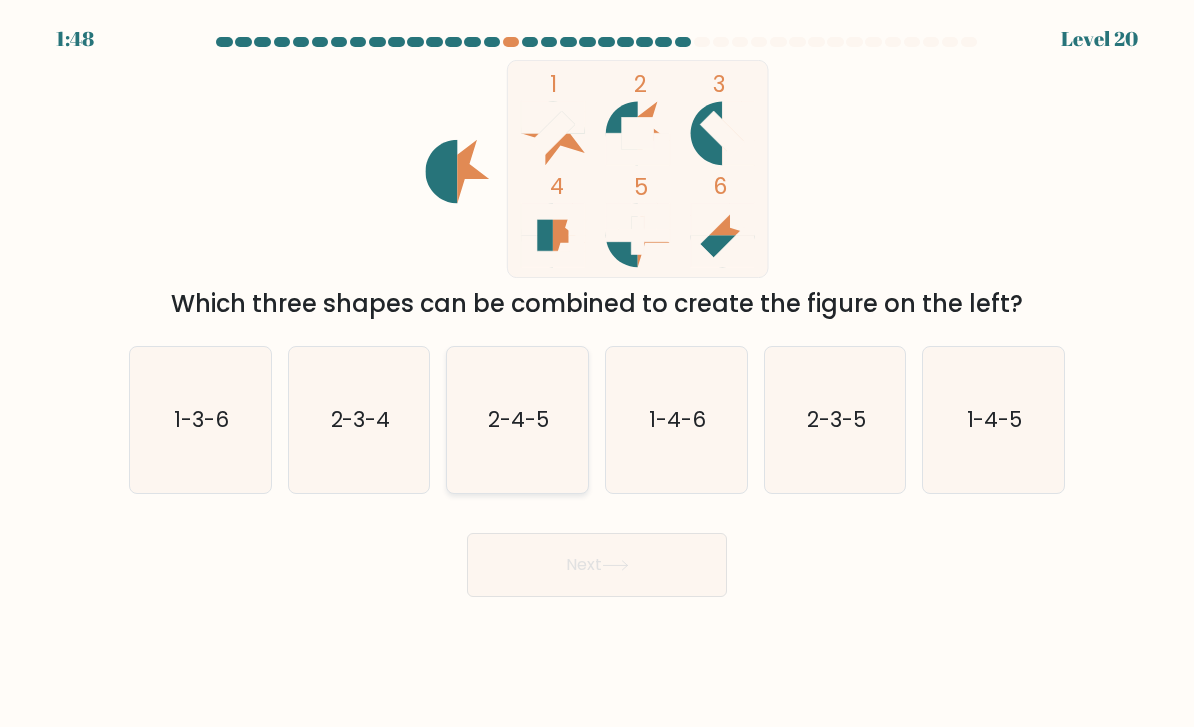 click on "2-4-5" 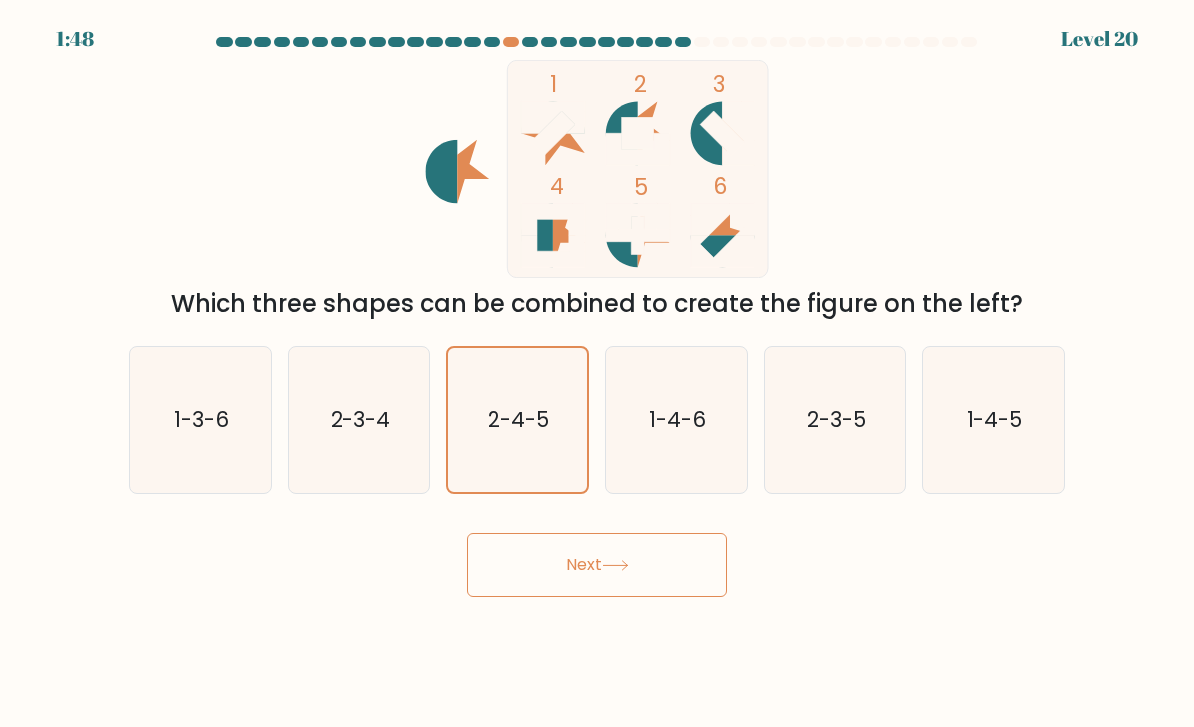 click on "Next" at bounding box center (597, 565) 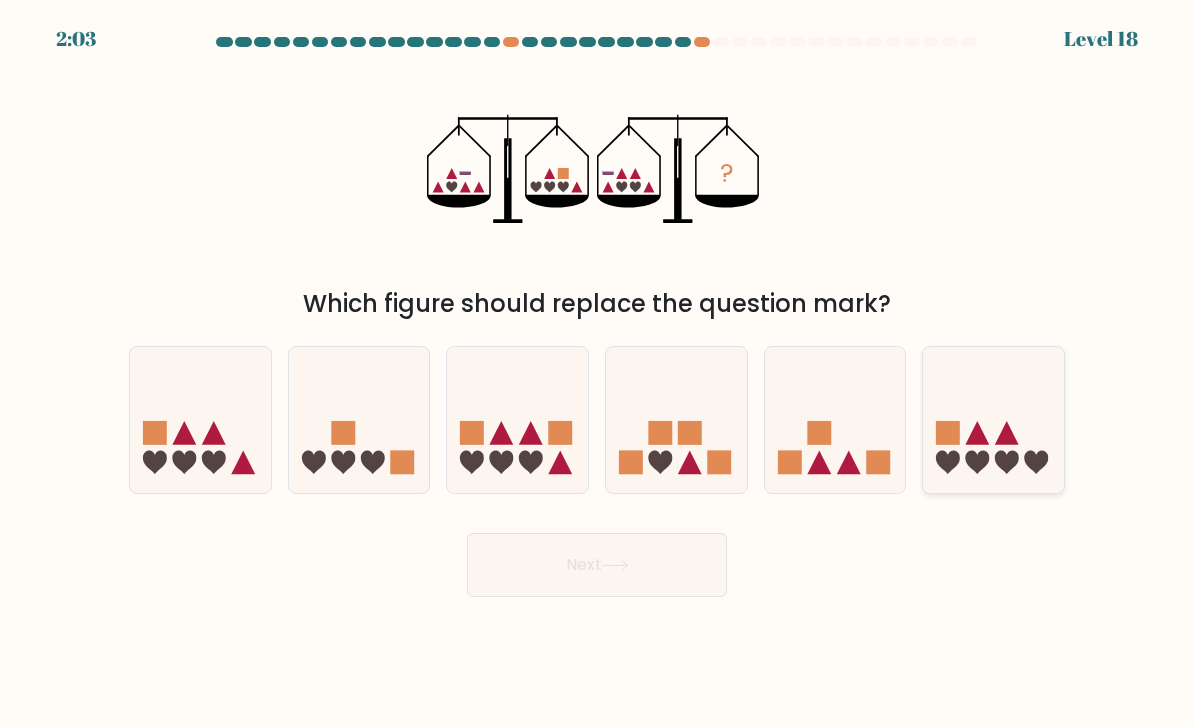 click 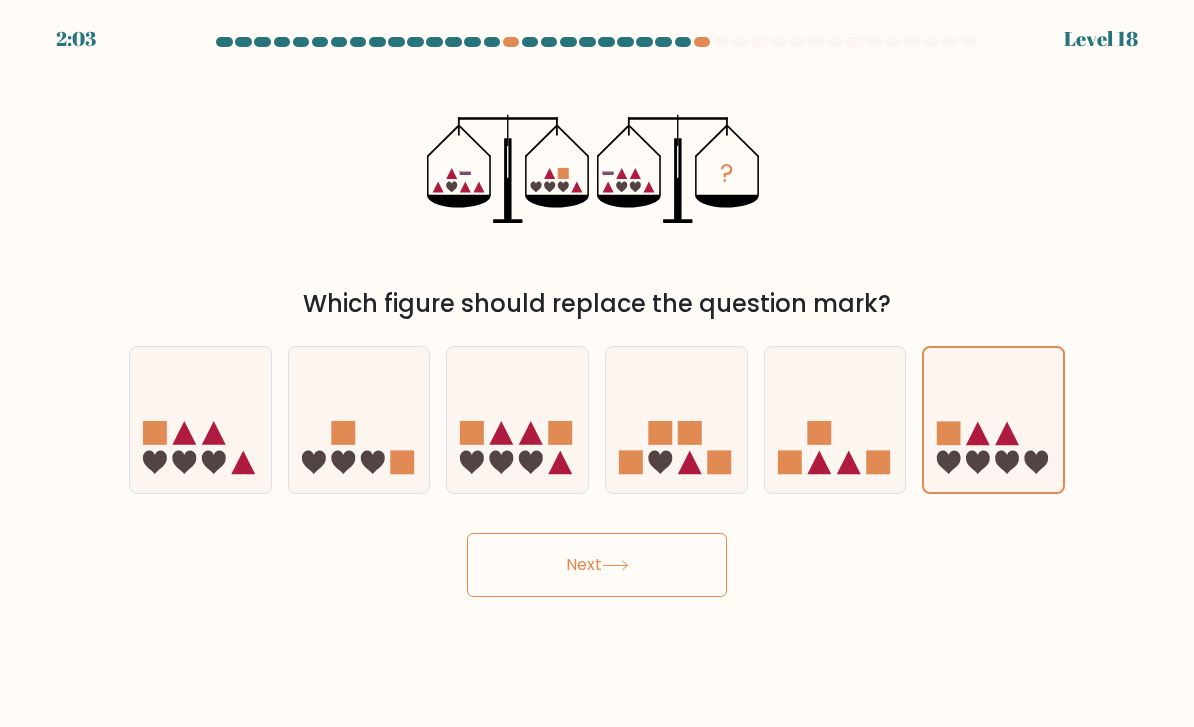 click on "Next" at bounding box center [597, 565] 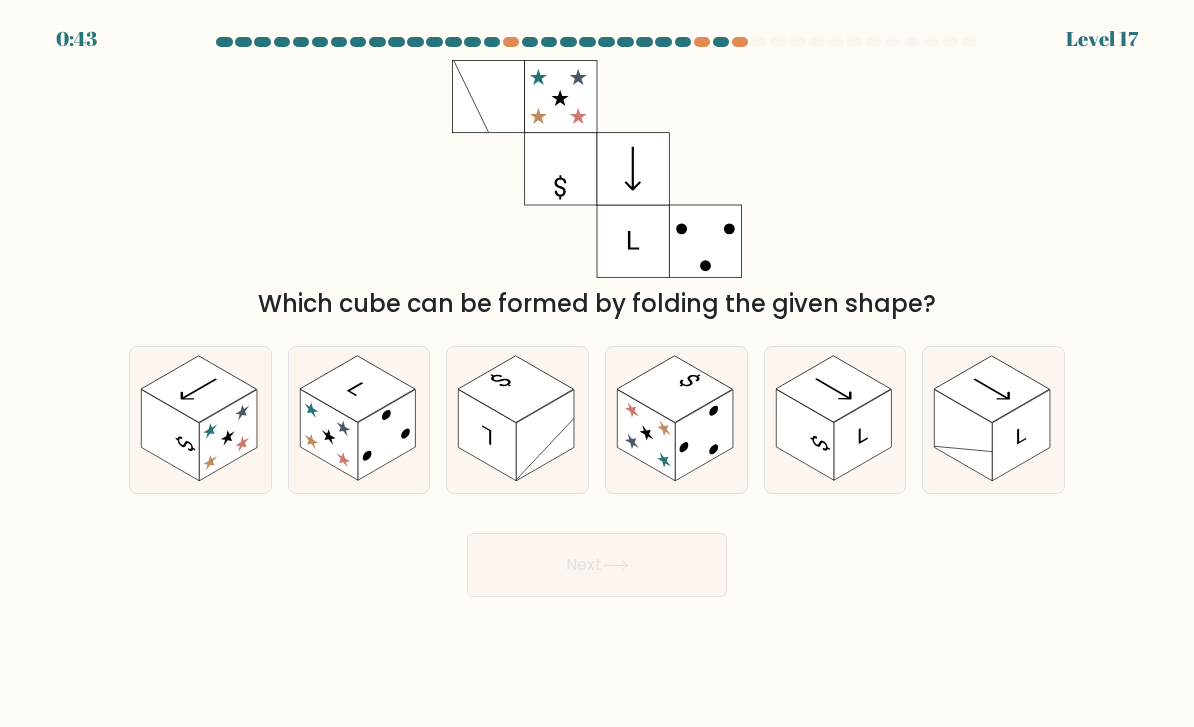 scroll, scrollTop: 0, scrollLeft: 0, axis: both 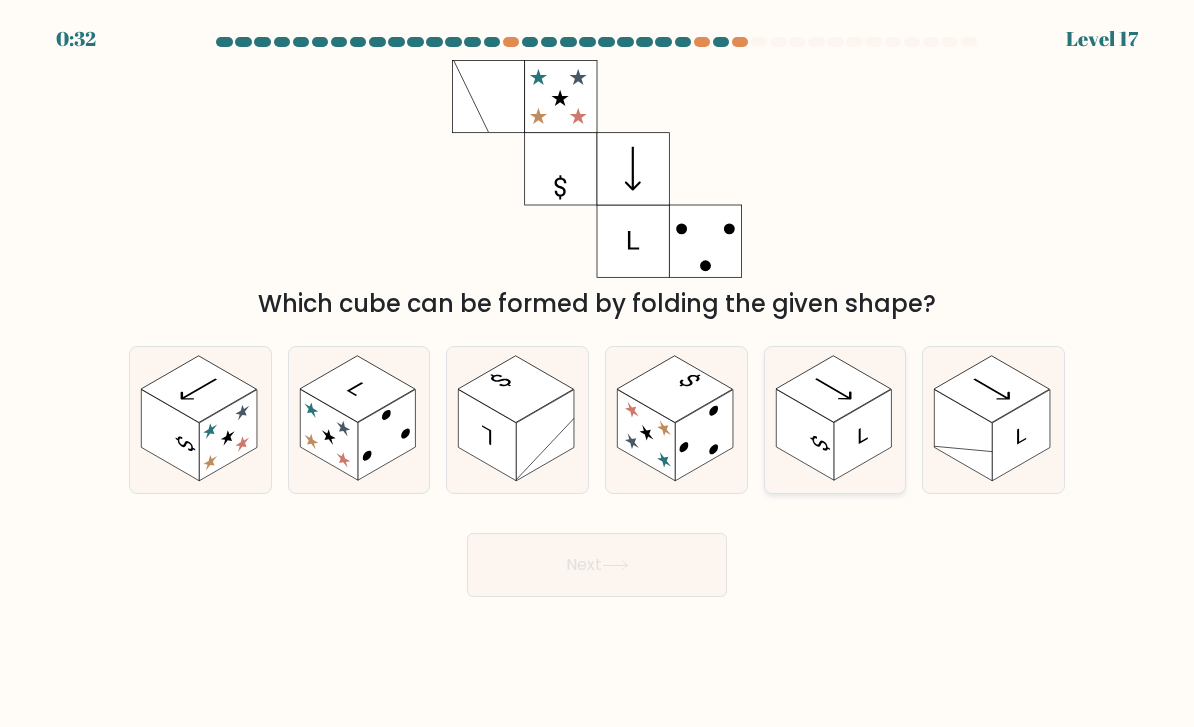 click 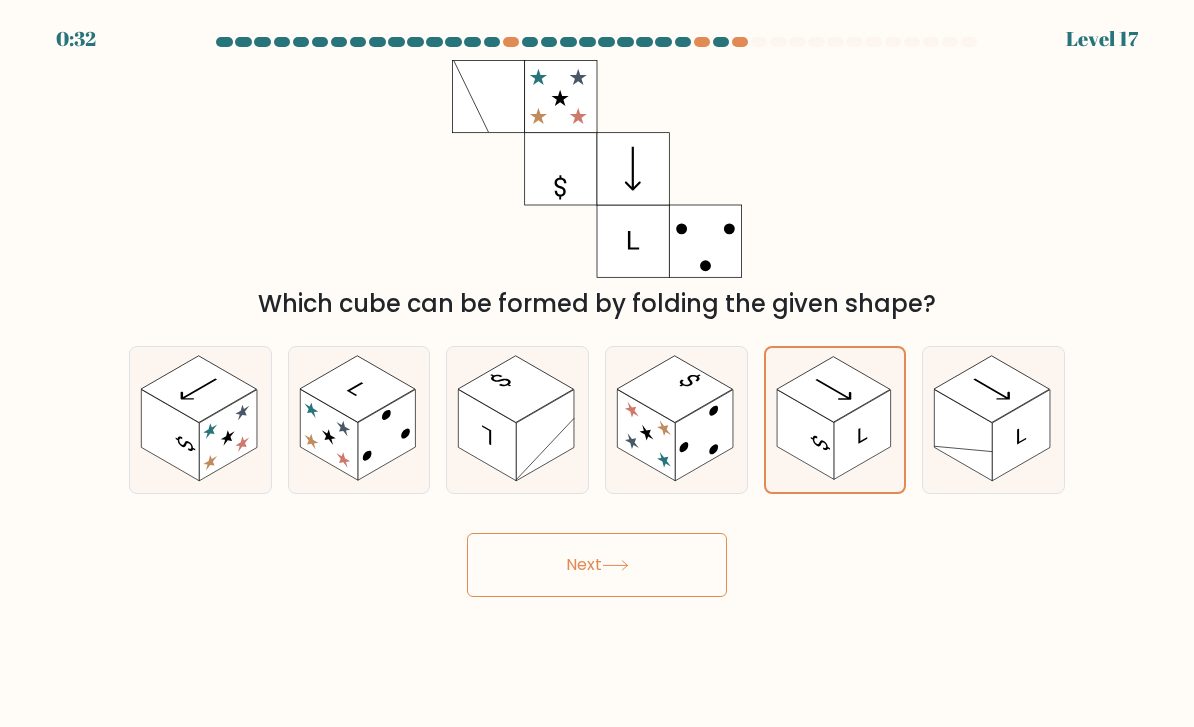 click on "Next" at bounding box center [597, 565] 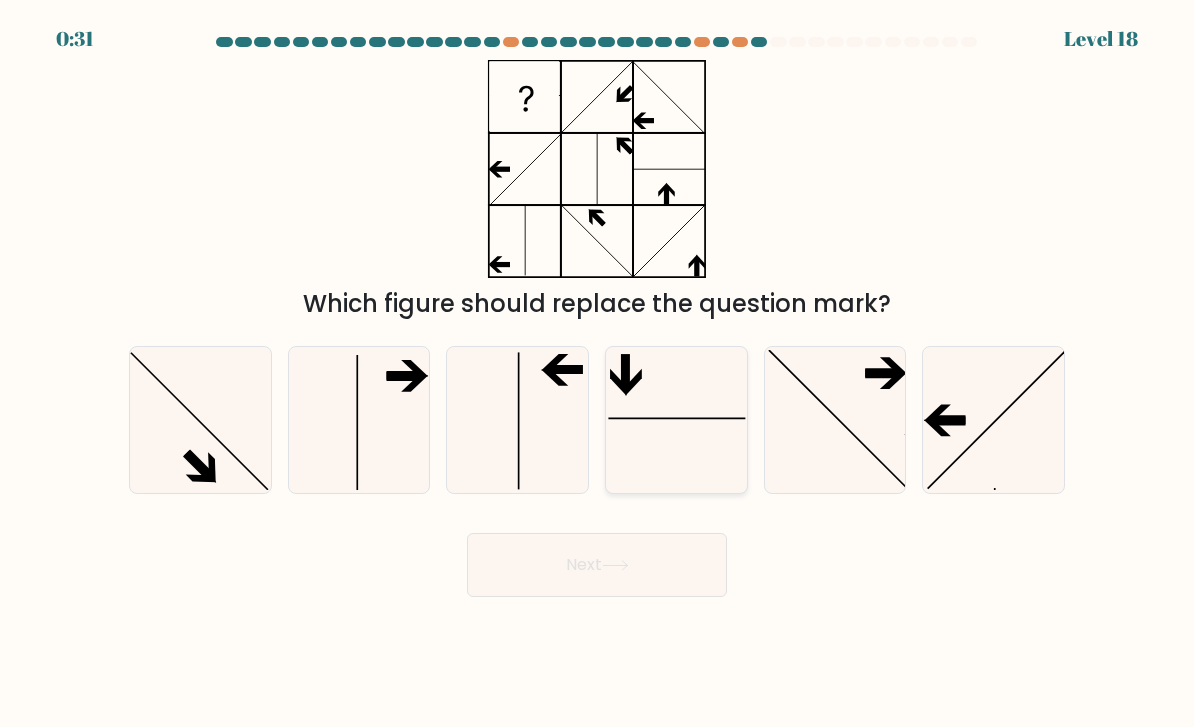click 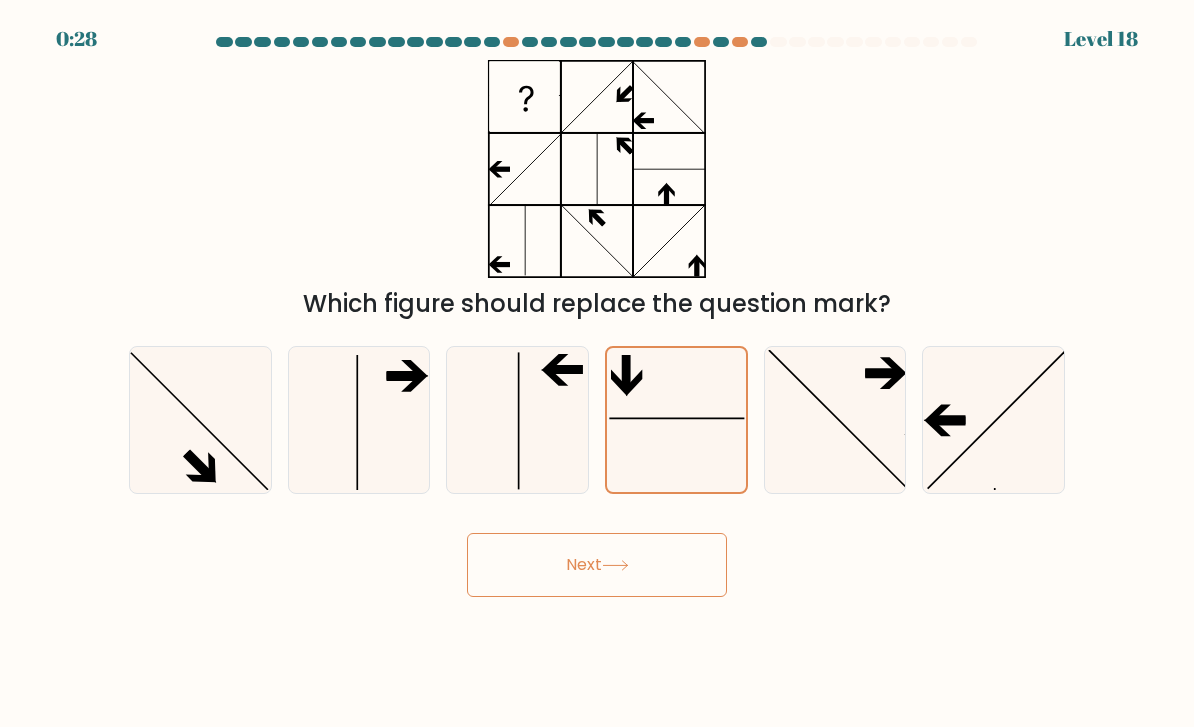 click on "Next" at bounding box center [597, 565] 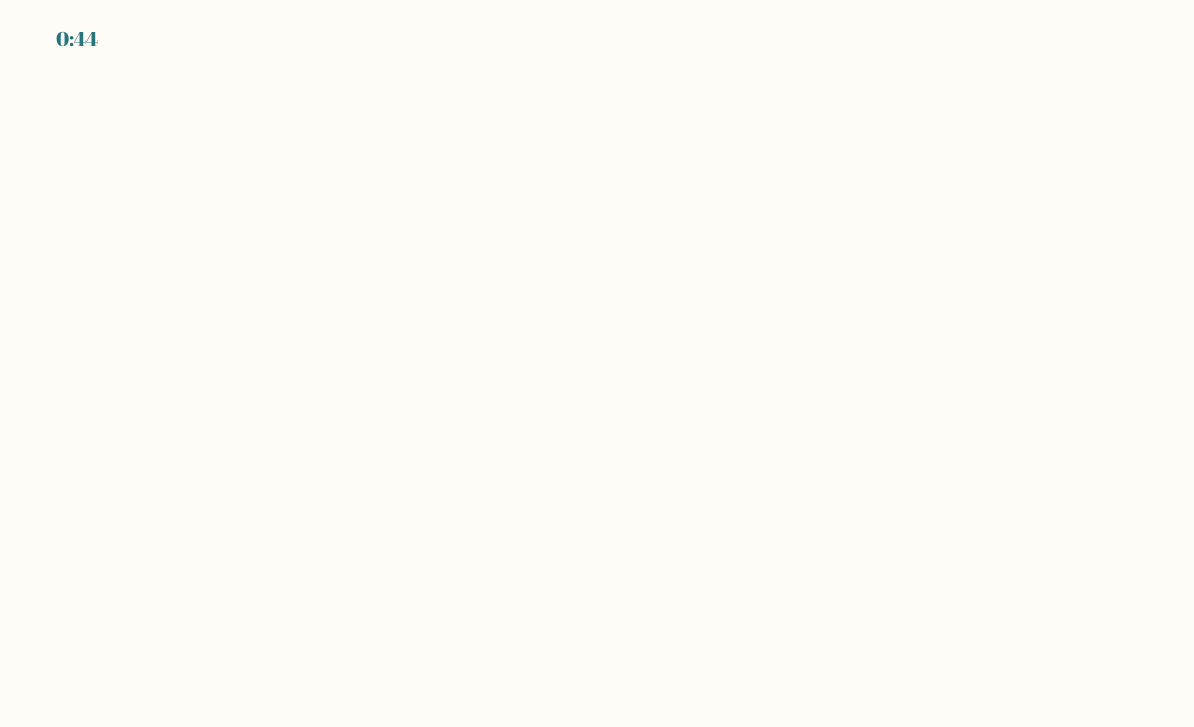 scroll, scrollTop: 0, scrollLeft: 0, axis: both 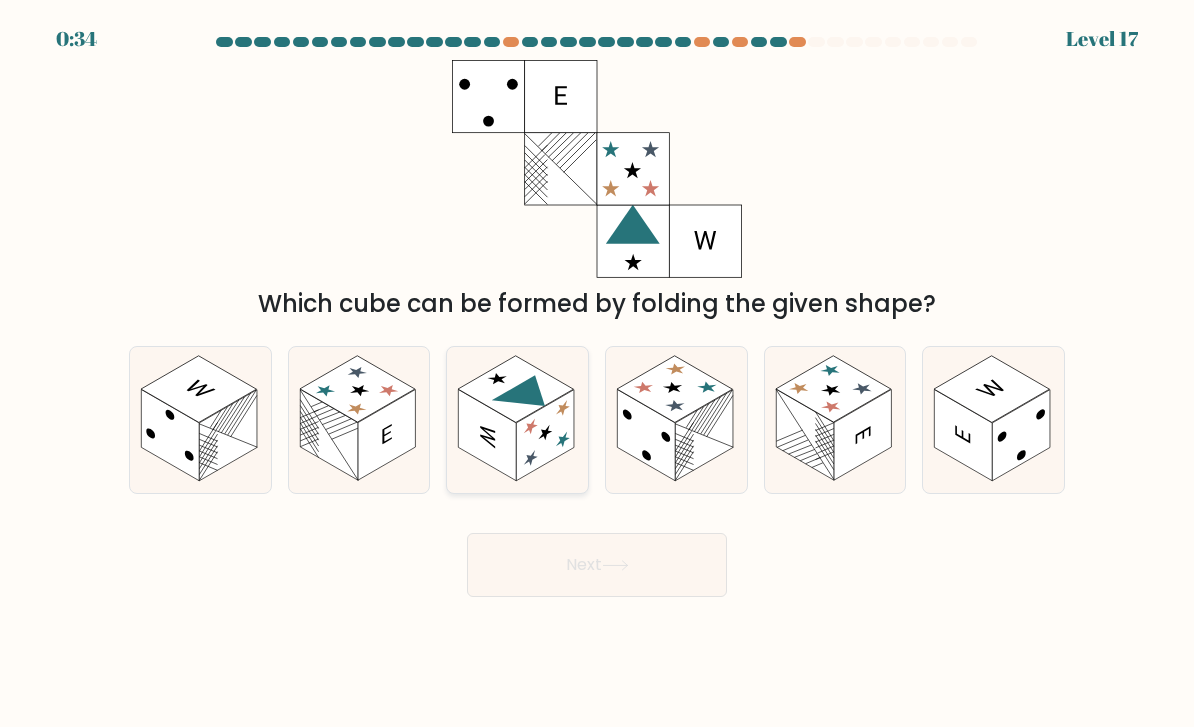click 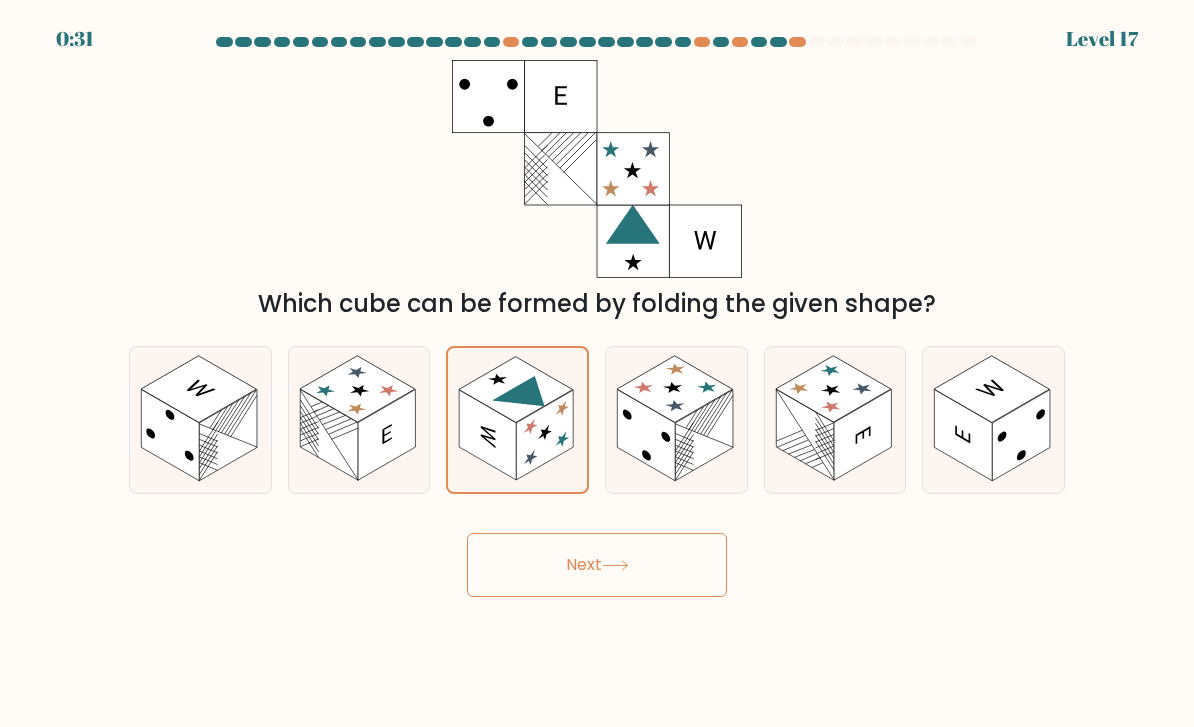 click on "Next" at bounding box center (597, 565) 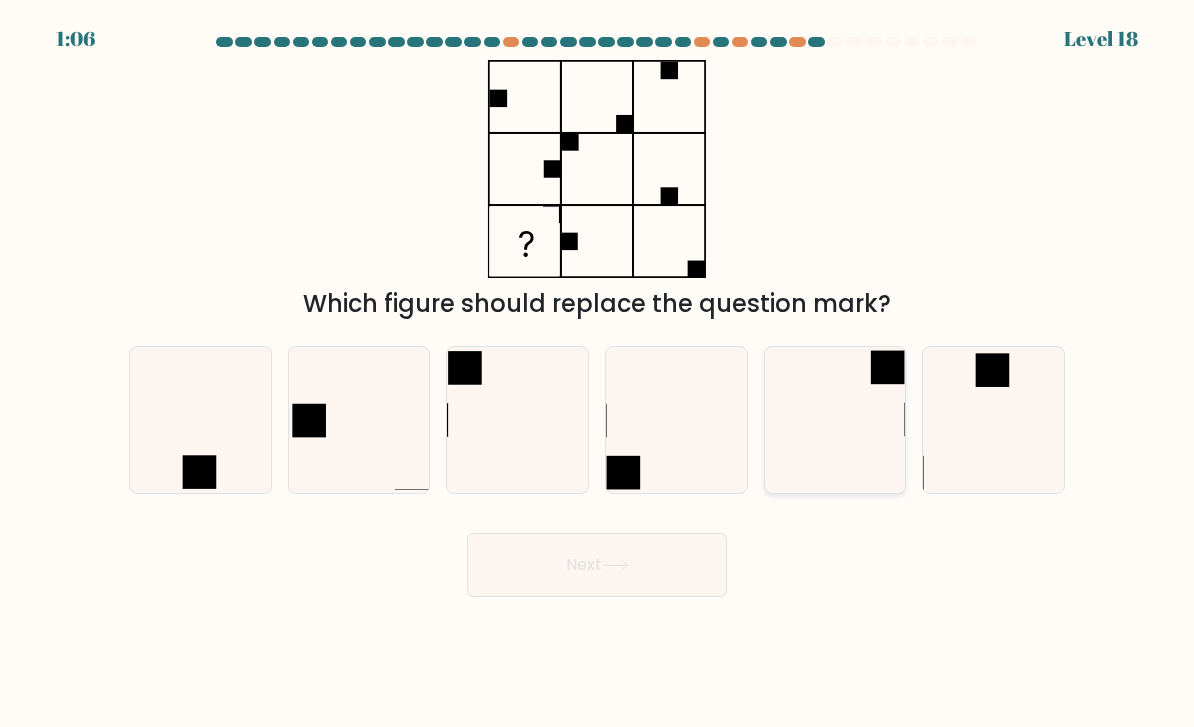 click 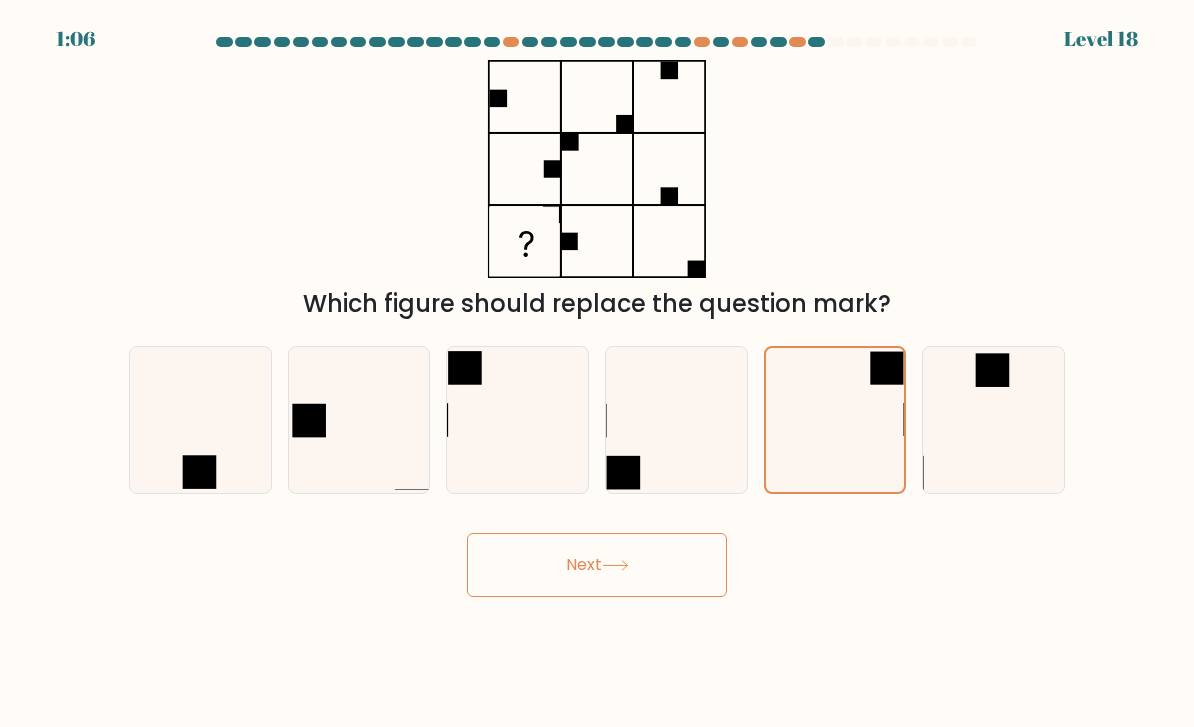 click on "Next" at bounding box center (597, 565) 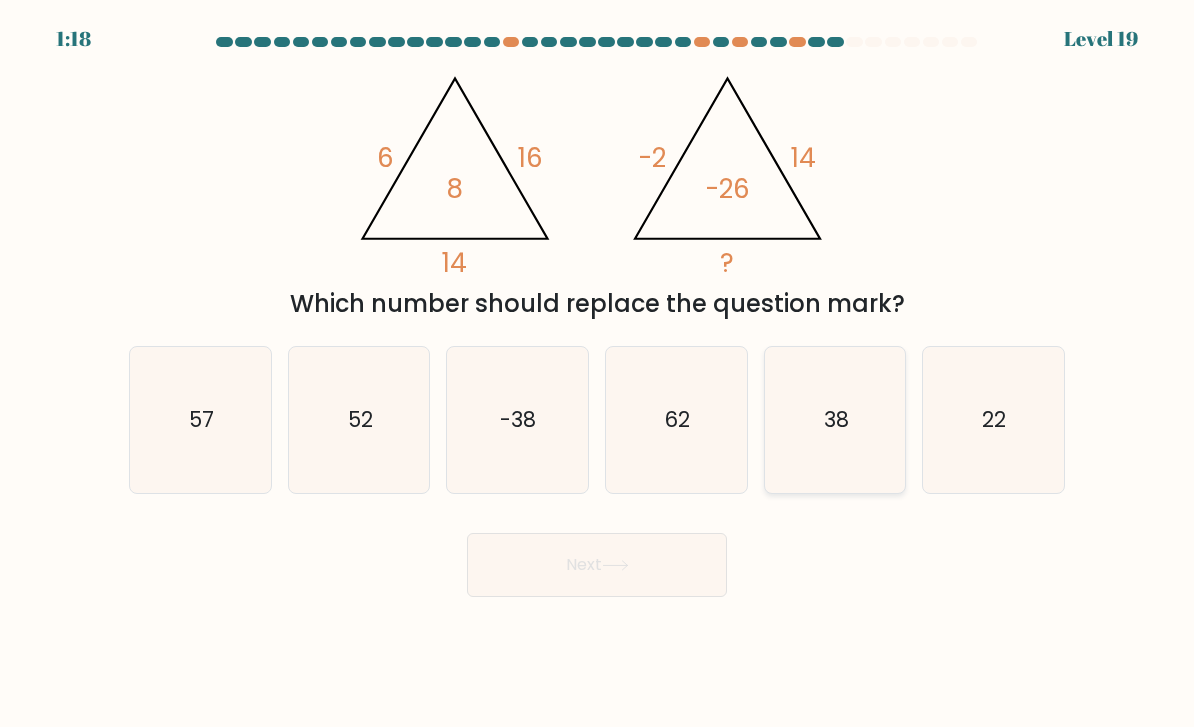 click on "38" 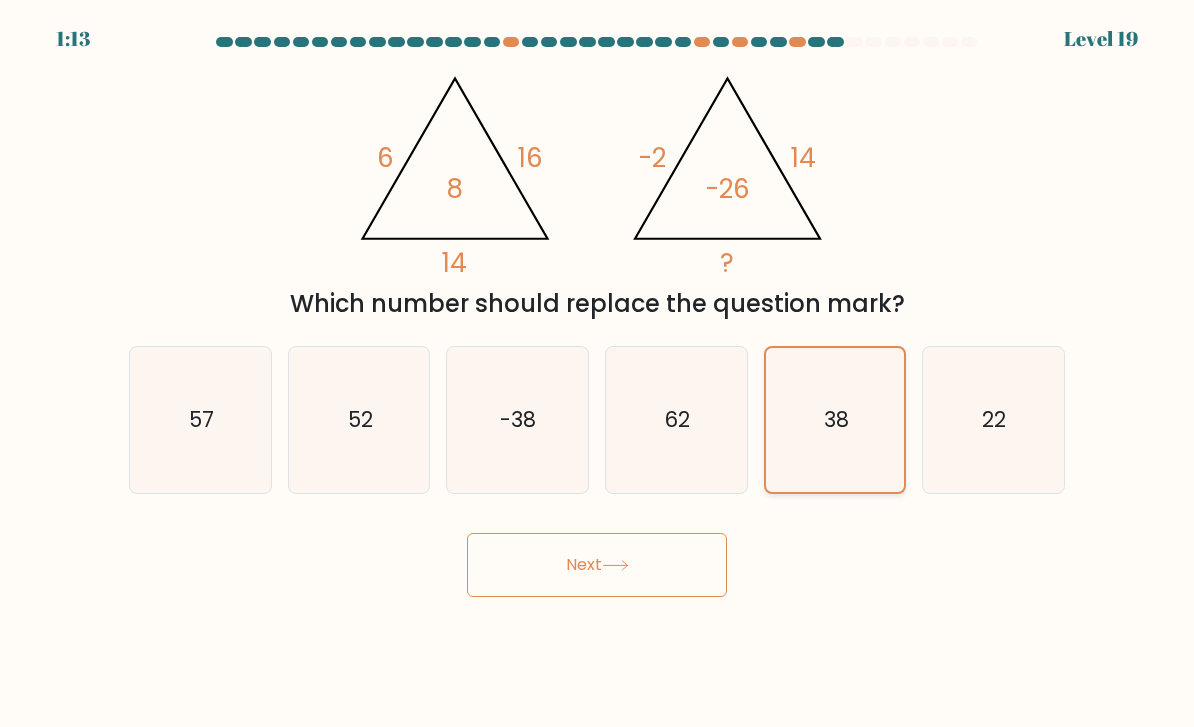 click on "Next" at bounding box center [597, 565] 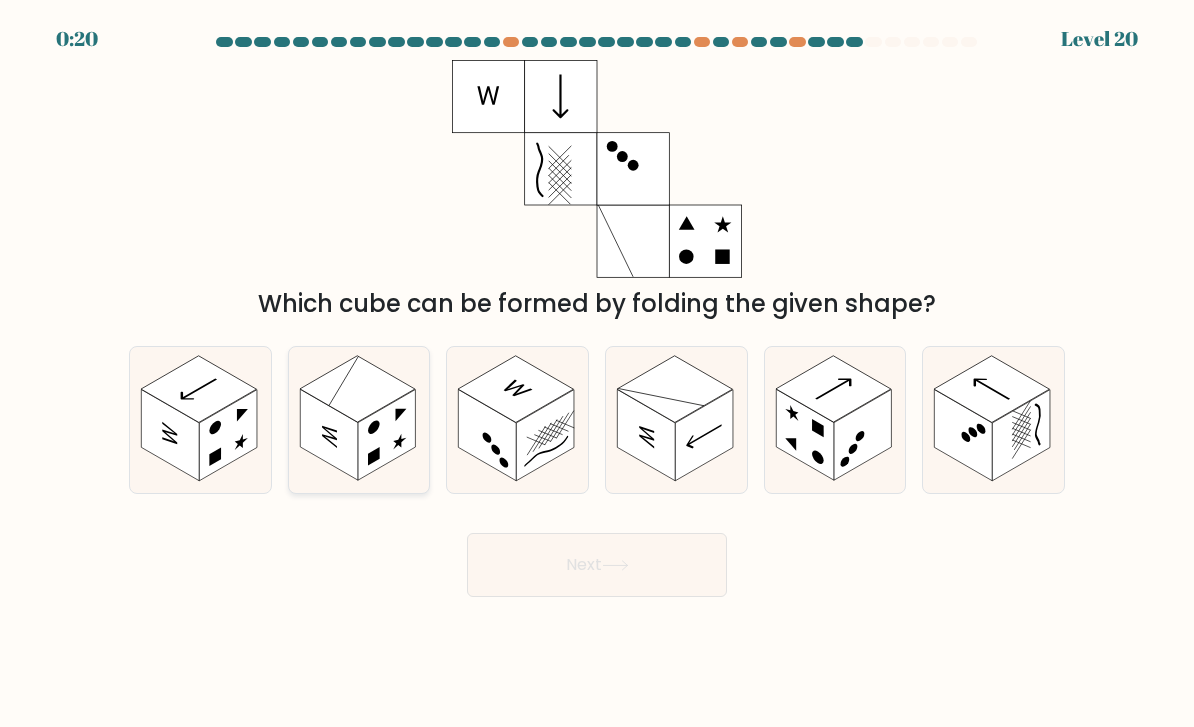 click 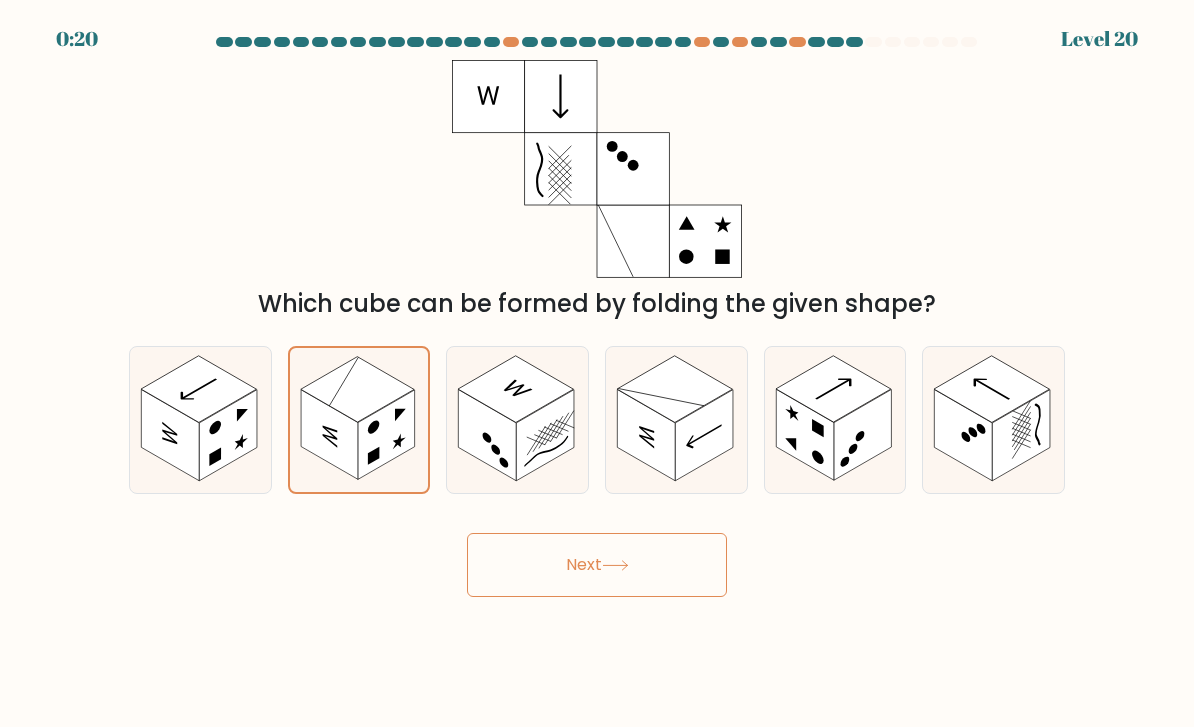 click on "Next" at bounding box center (597, 565) 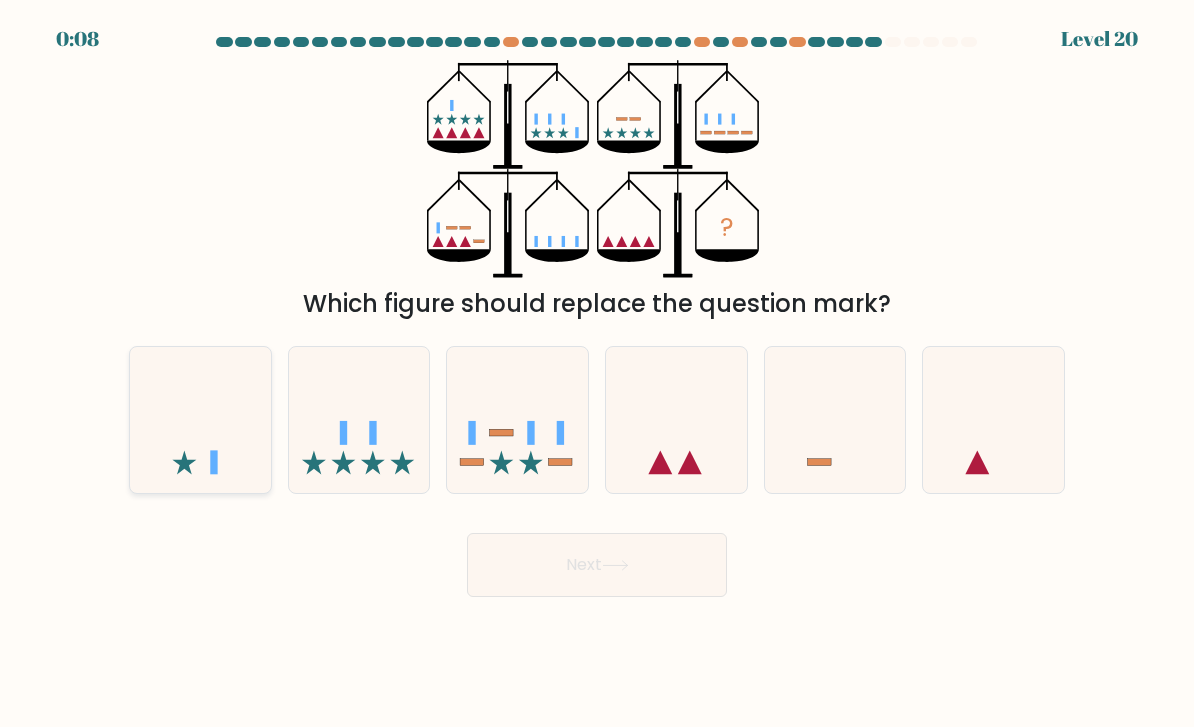 click 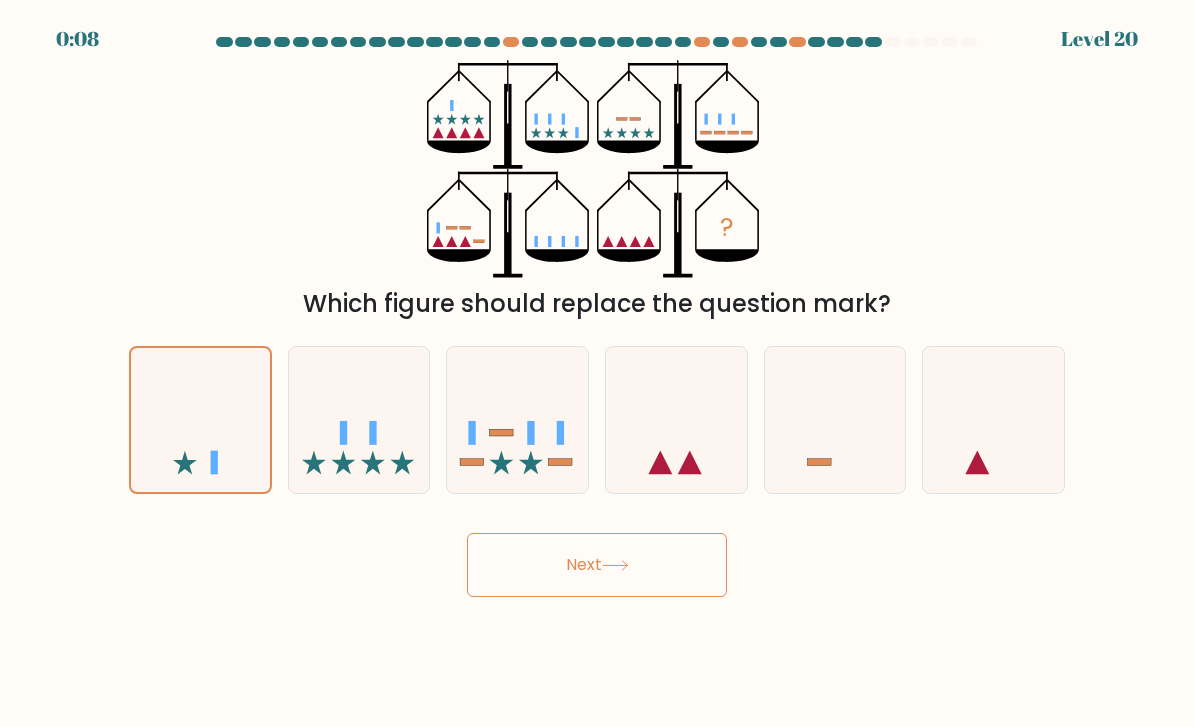 click on "Next" at bounding box center (597, 565) 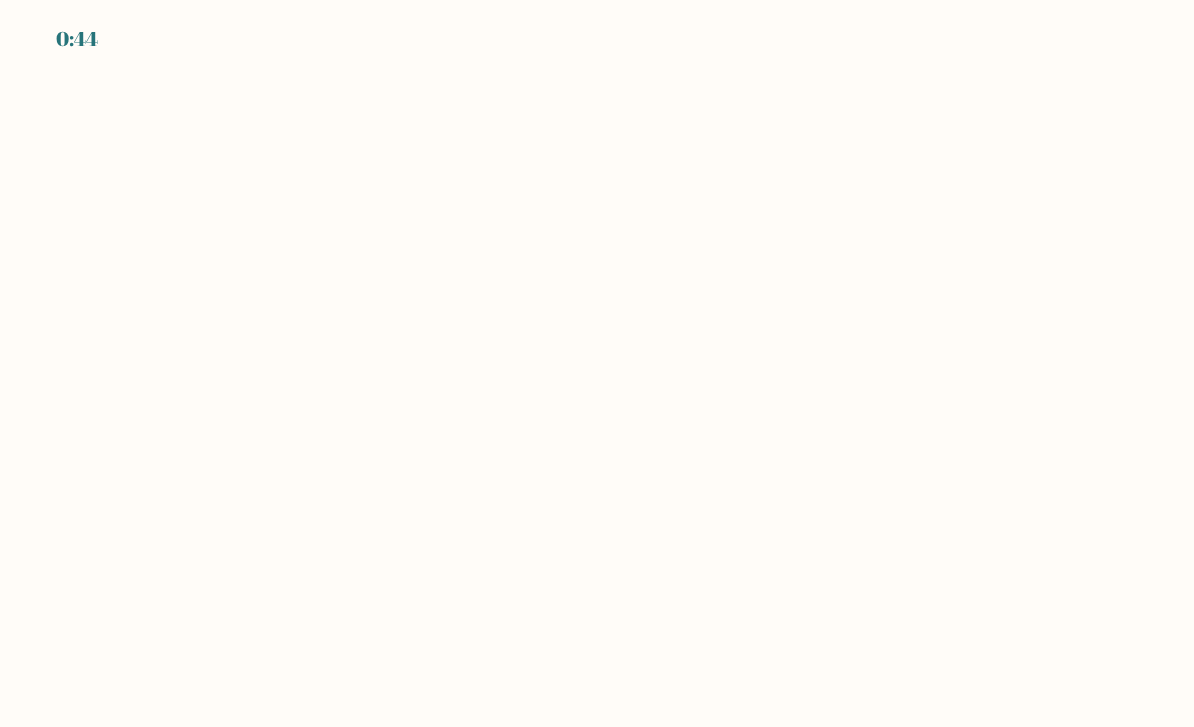 scroll, scrollTop: 0, scrollLeft: 0, axis: both 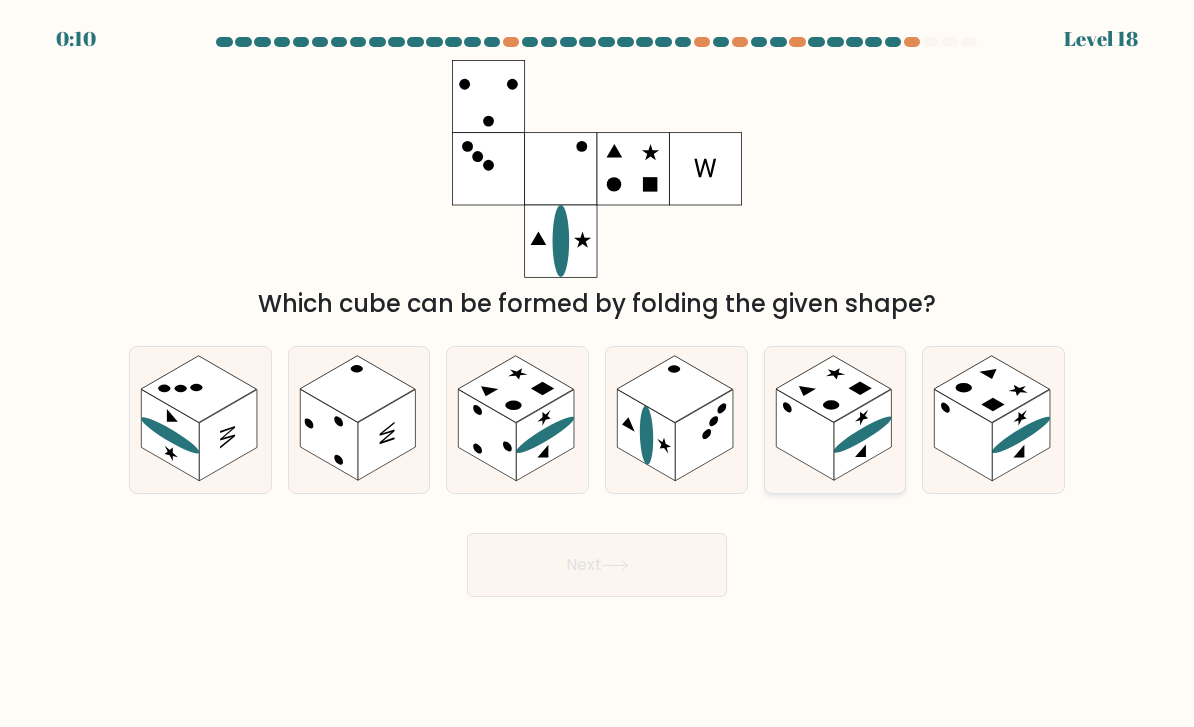 click 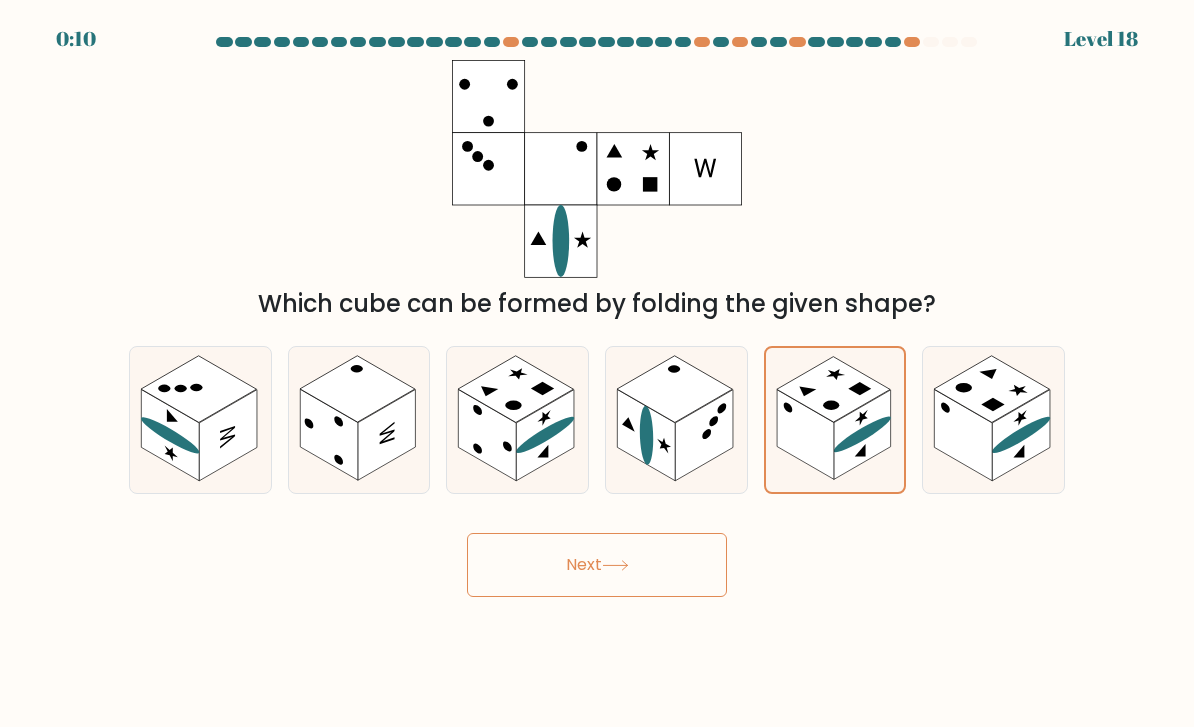click on "Next" at bounding box center [597, 565] 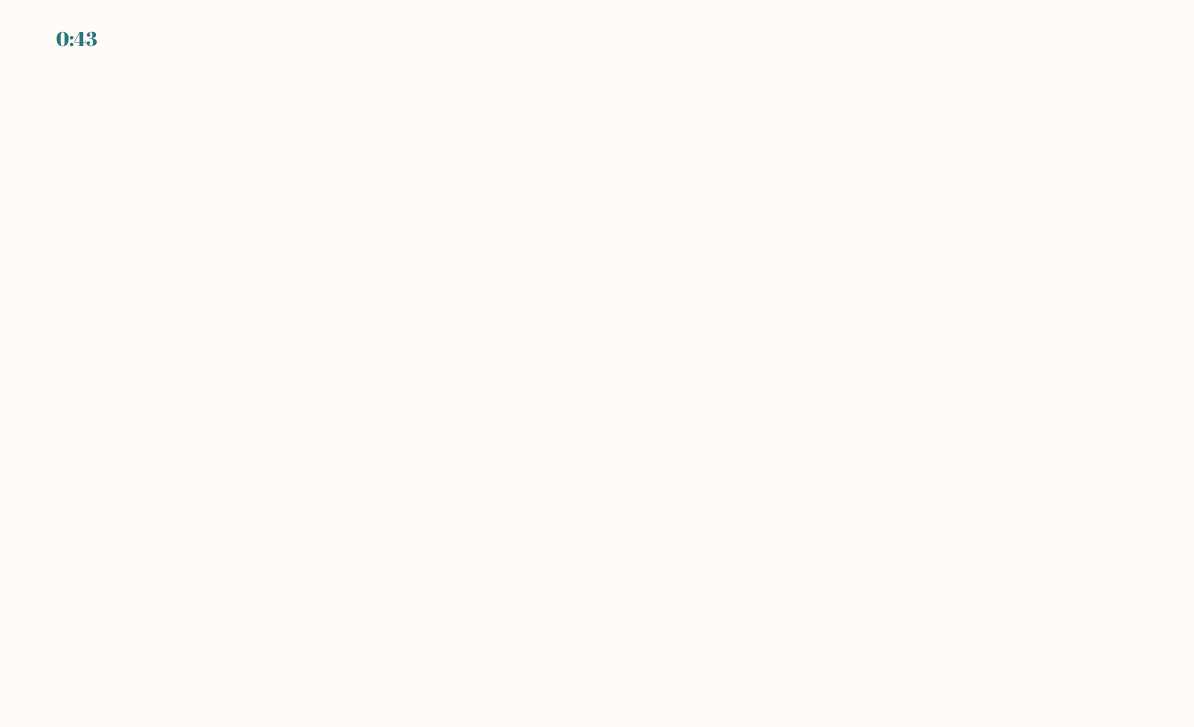 scroll, scrollTop: 0, scrollLeft: 0, axis: both 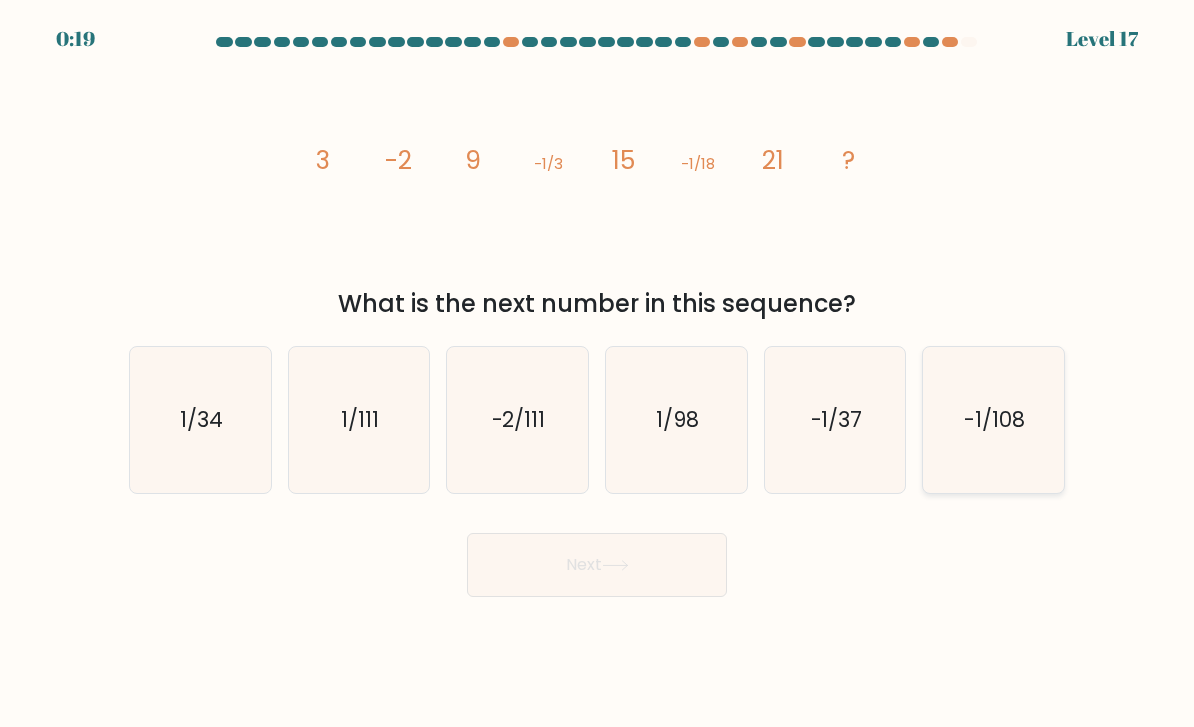 click on "-1/108" 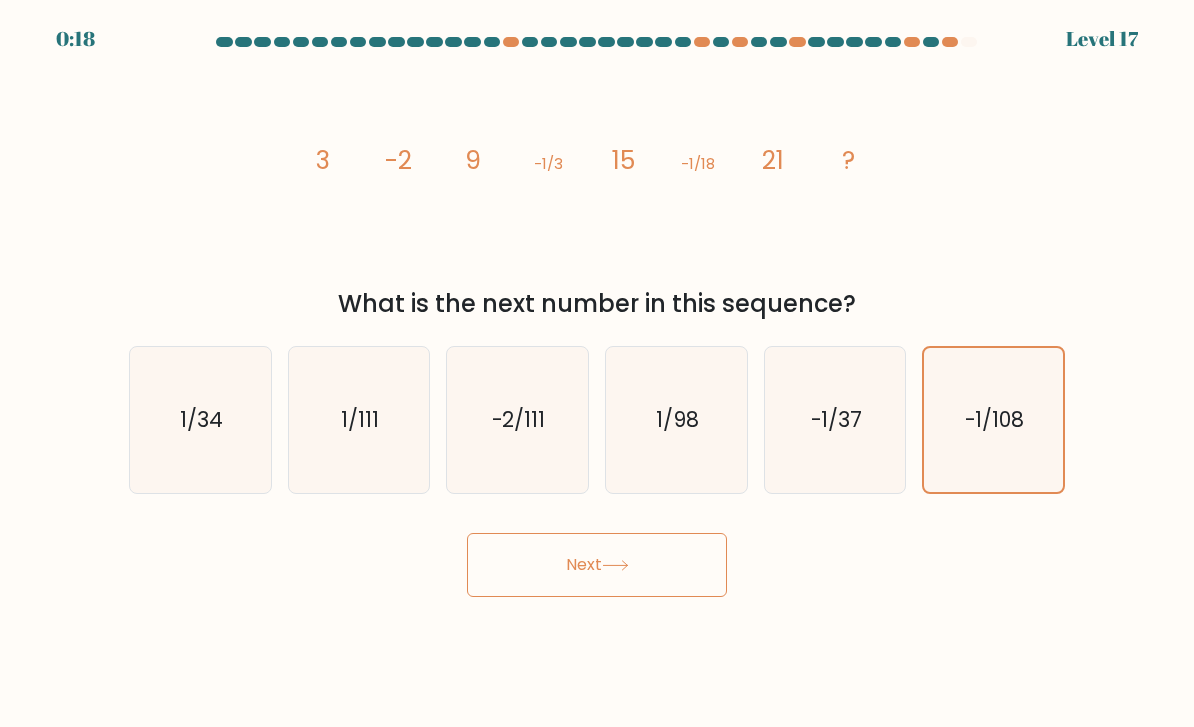 click on "Next" at bounding box center (597, 565) 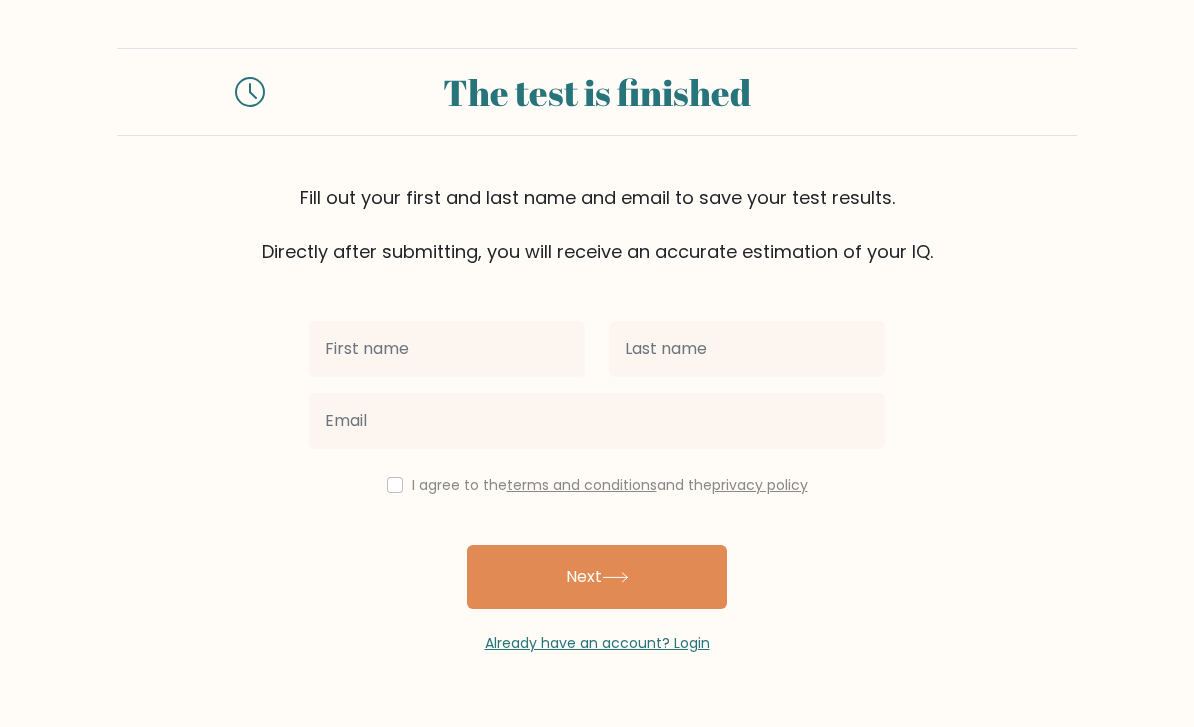 scroll, scrollTop: 0, scrollLeft: 0, axis: both 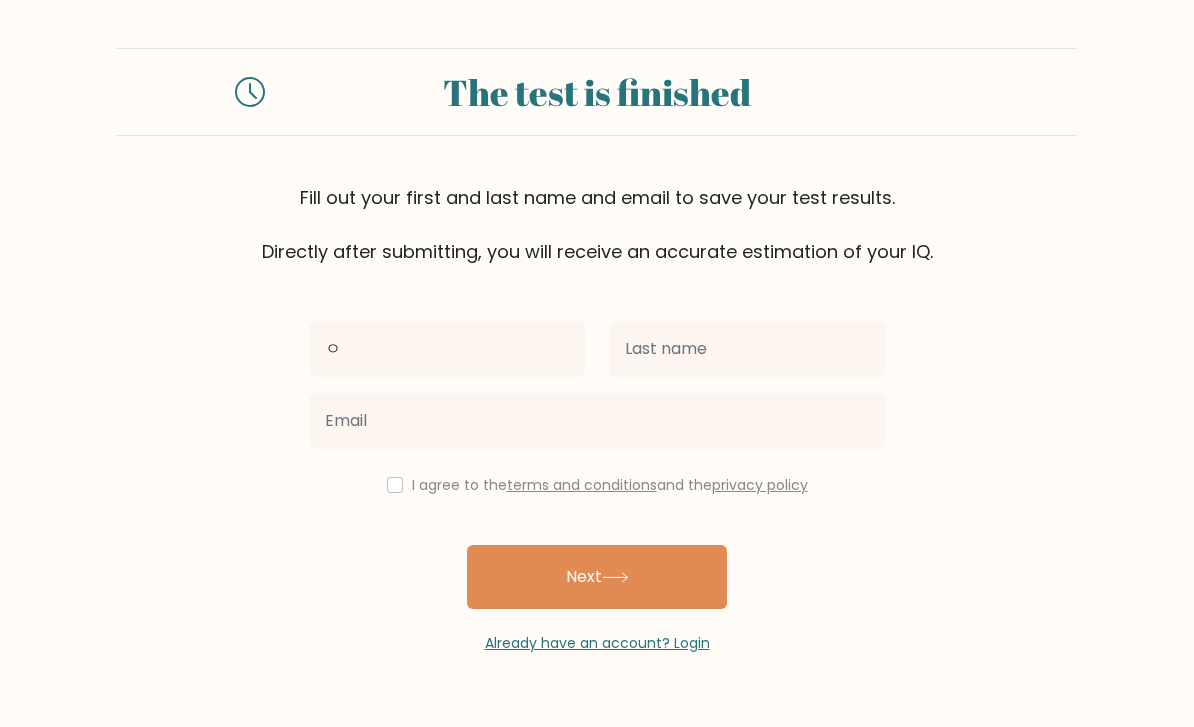 type on "ㅇ" 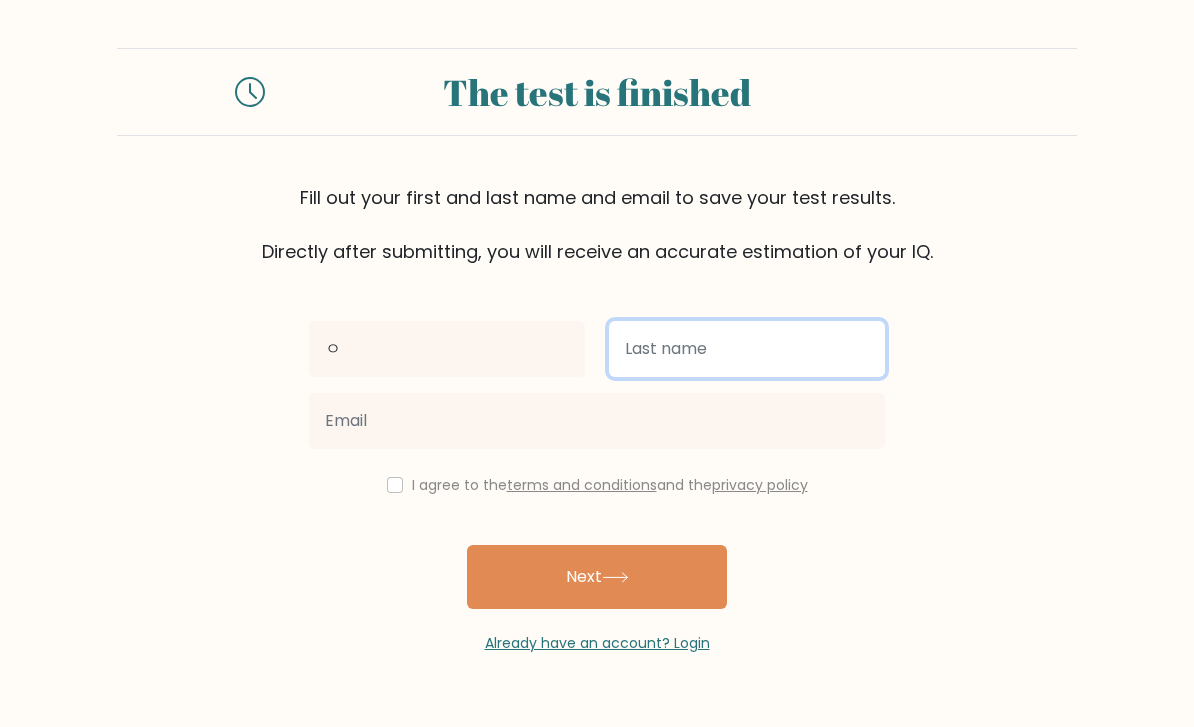 click at bounding box center (747, 349) 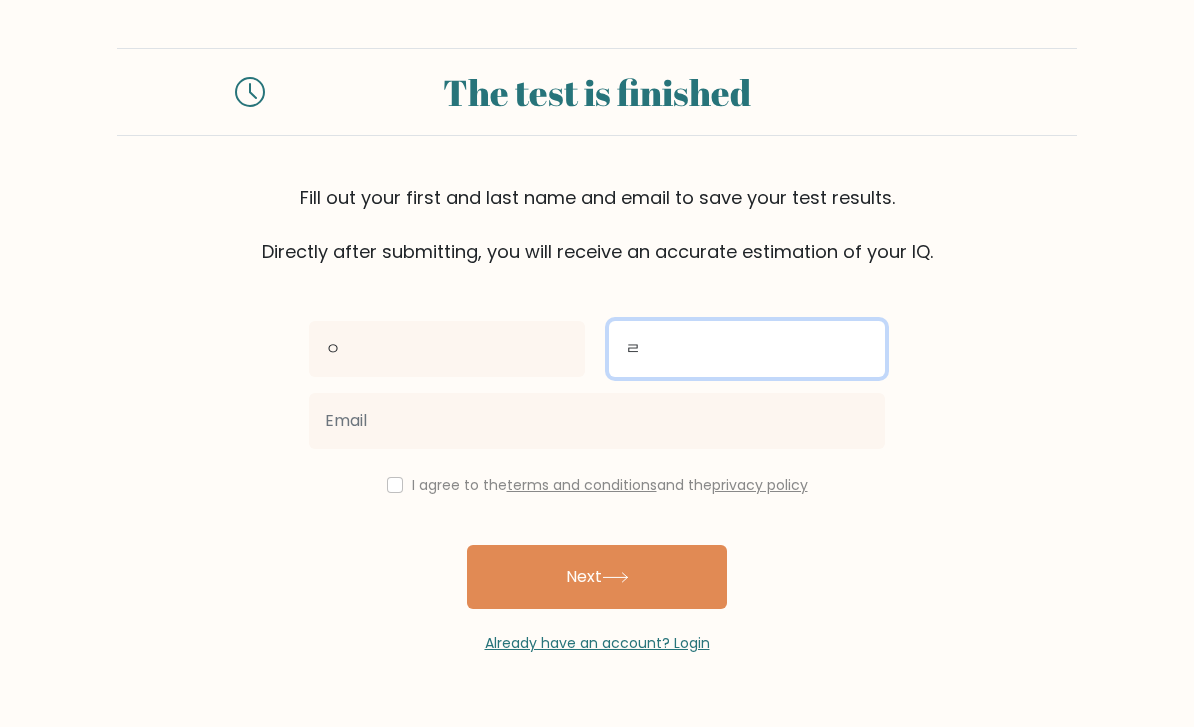 type on "ㄹ" 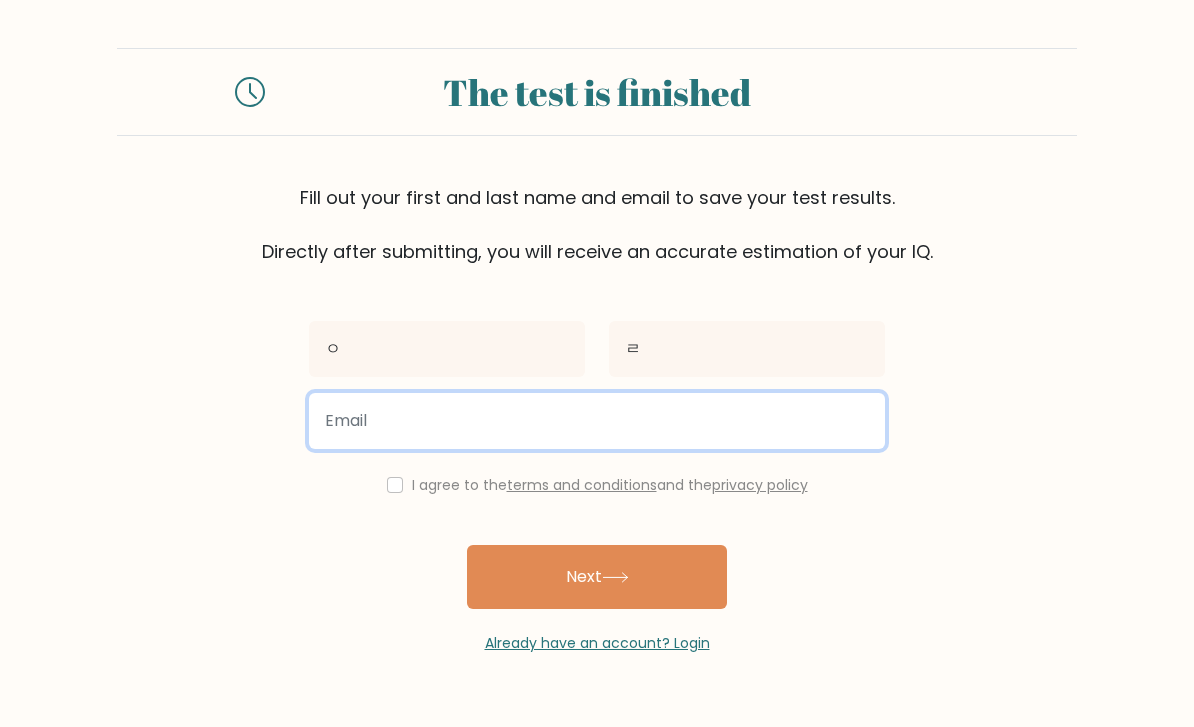 click at bounding box center (597, 421) 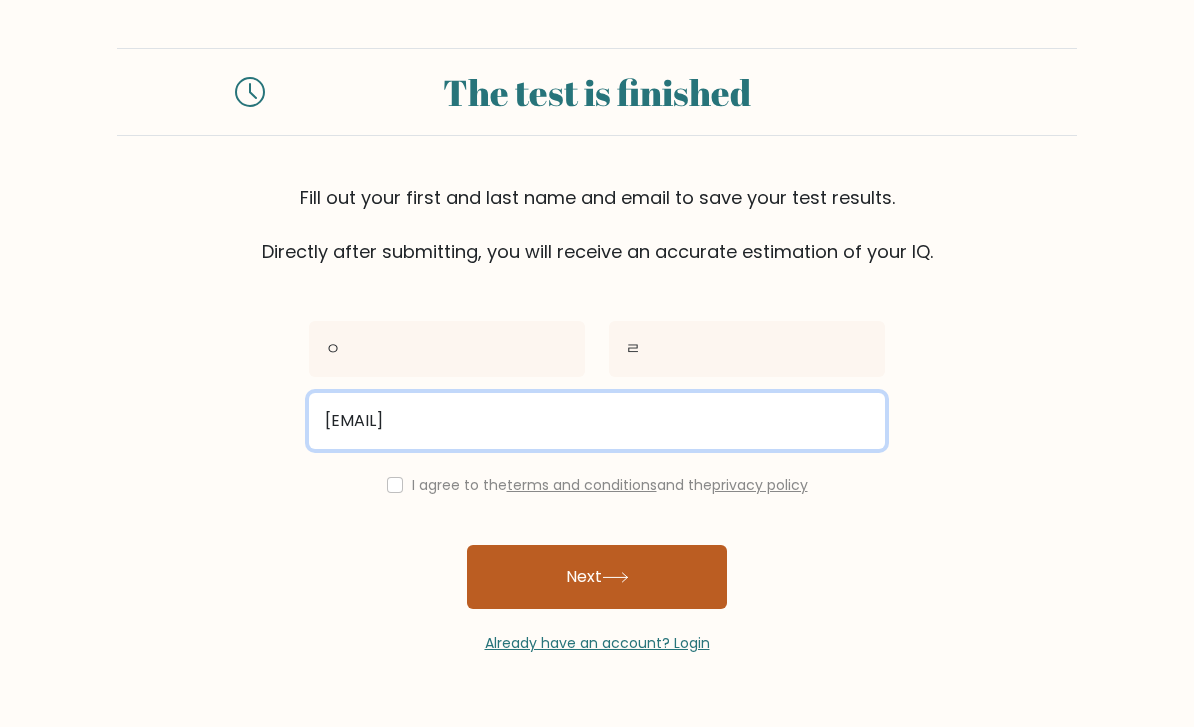 type on "[EMAIL]" 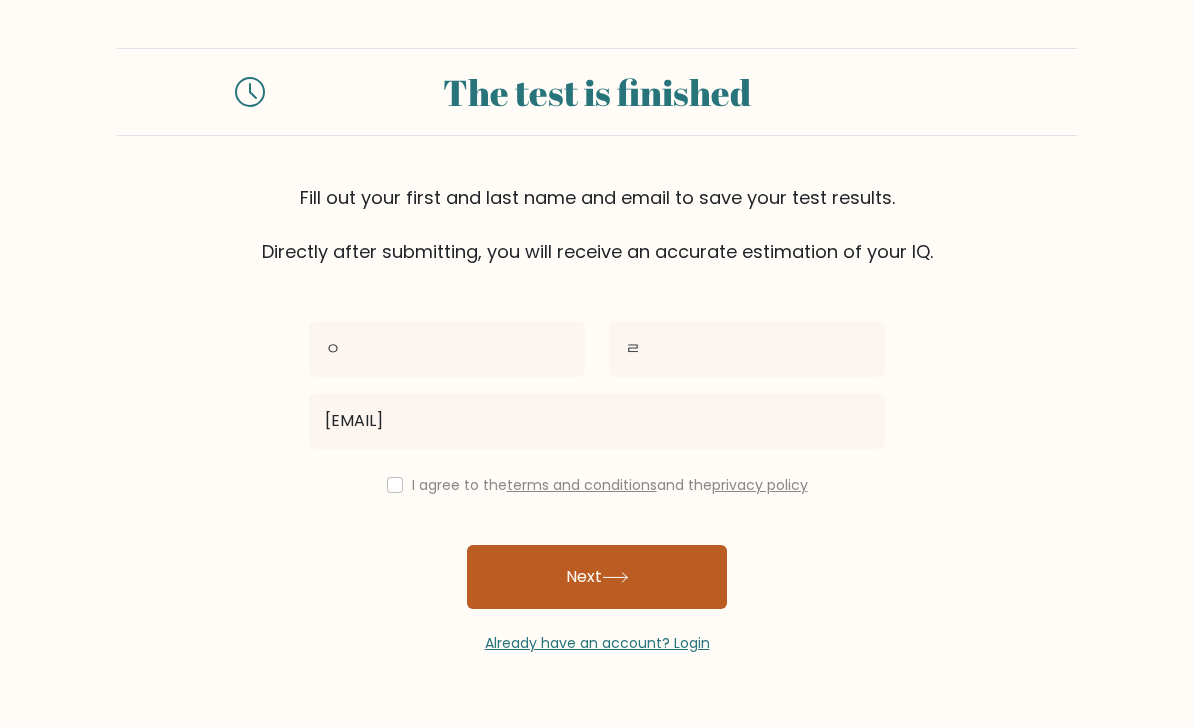 click on "Next" at bounding box center [597, 577] 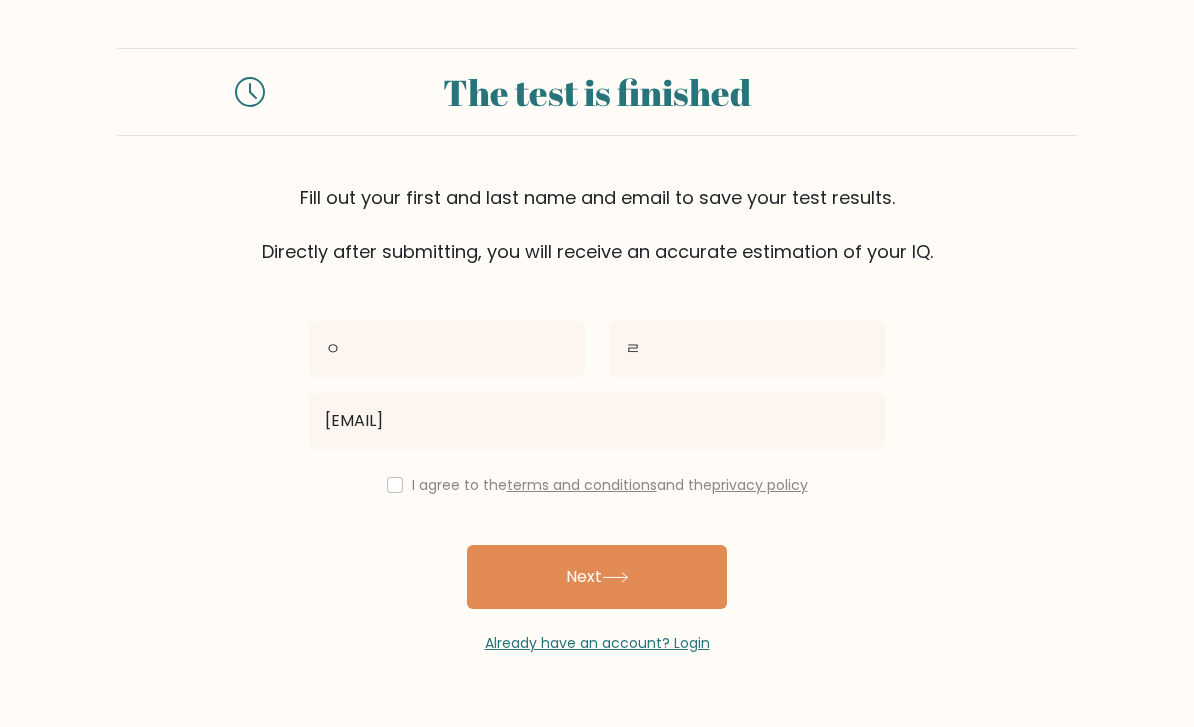click at bounding box center (395, 485) 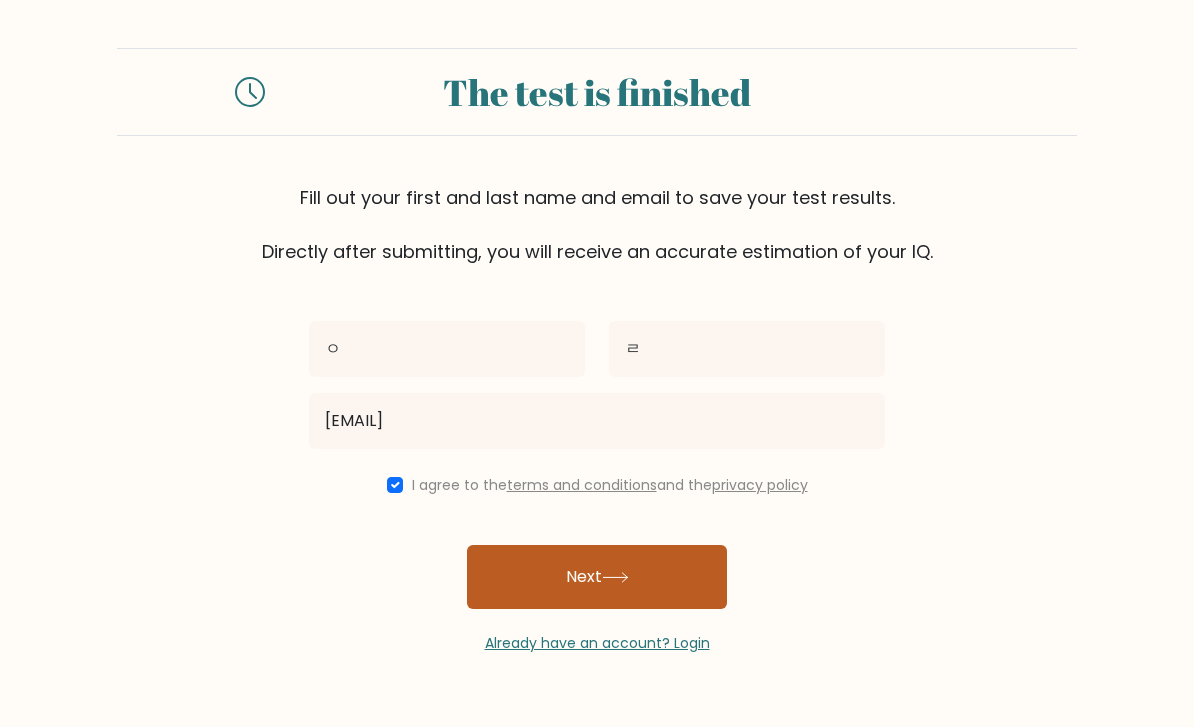 click on "Next" at bounding box center (597, 577) 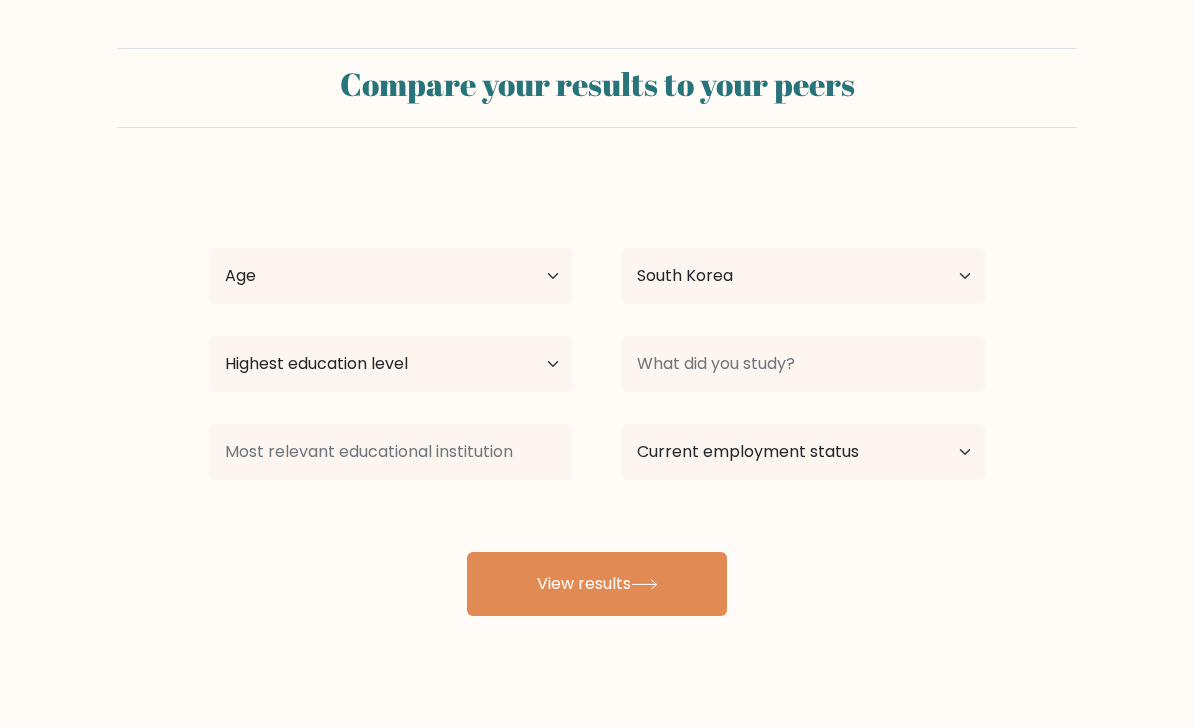 select on "KR" 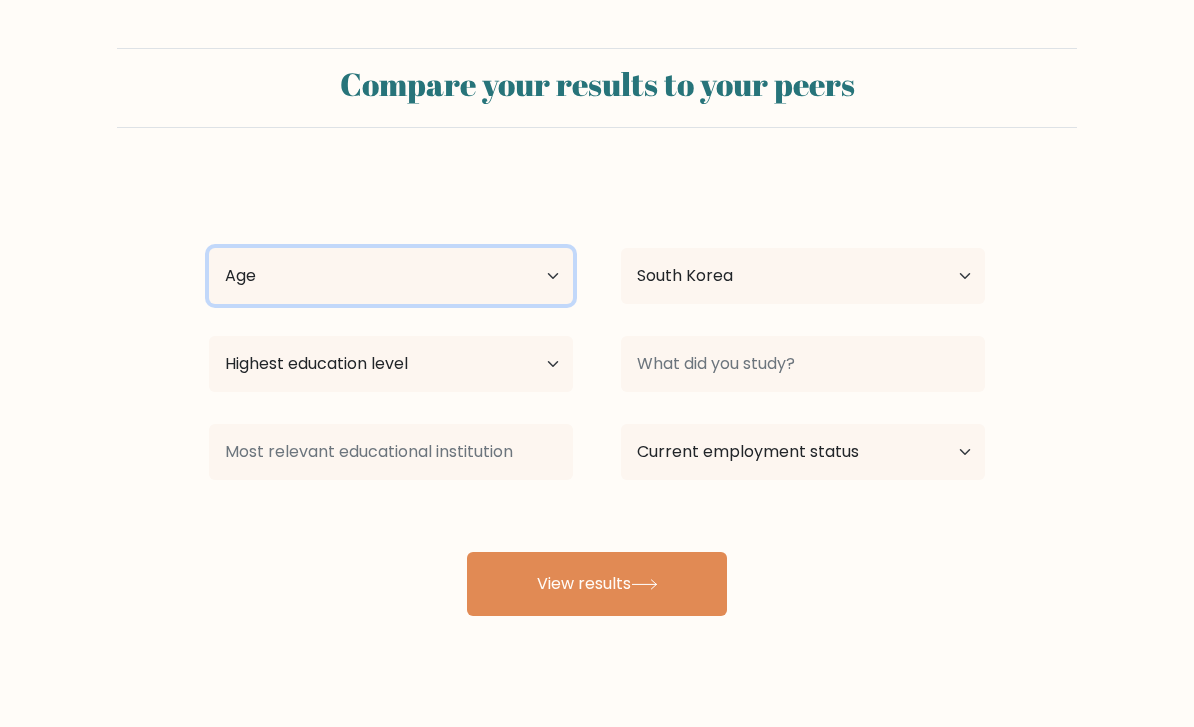 click on "Age
Under 18 years old
18-24 years old
25-34 years old
35-44 years old
45-54 years old
55-64 years old
65 years old and above" at bounding box center (391, 276) 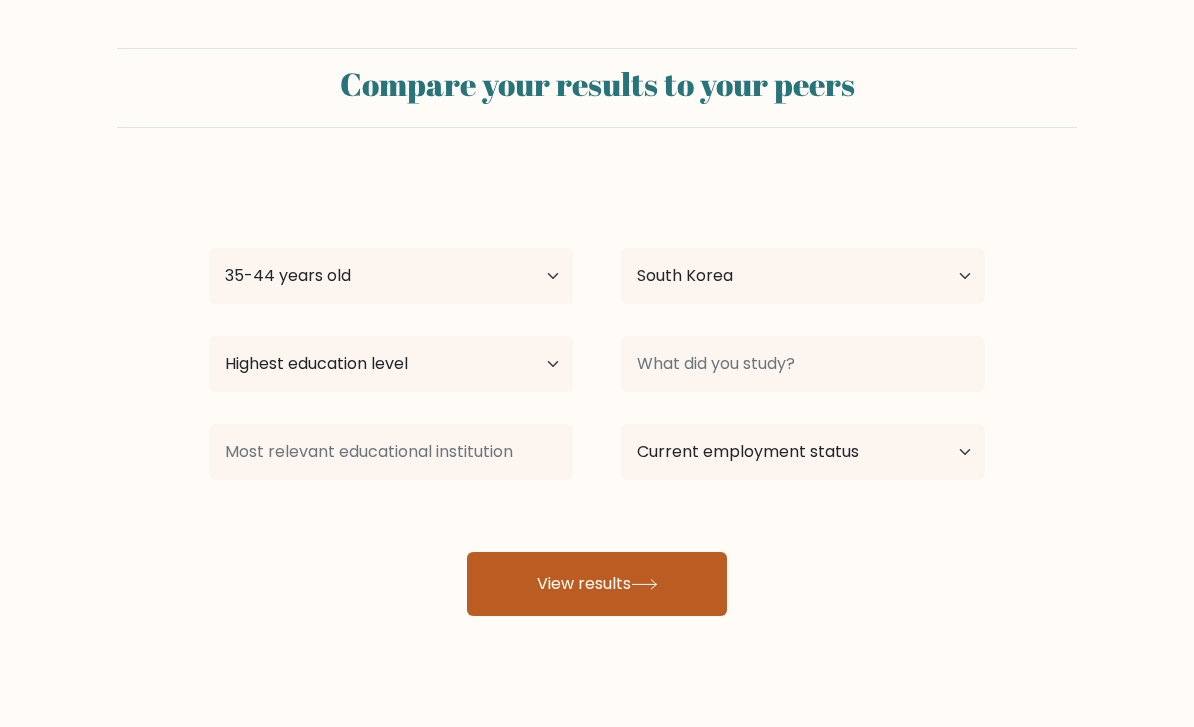 click on "View results" at bounding box center (597, 584) 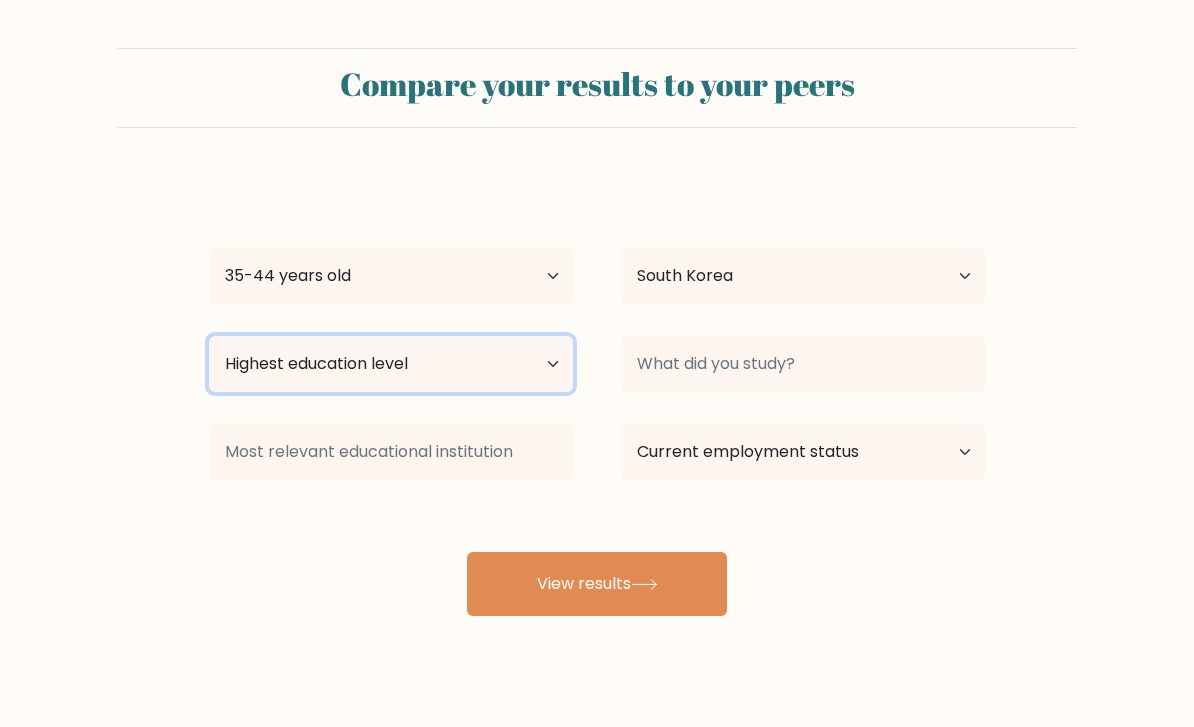 click on "Highest education level
No schooling
Primary
Lower Secondary
Upper Secondary
Occupation Specific
Bachelor's degree
Master's degree
Doctoral degree" at bounding box center [391, 364] 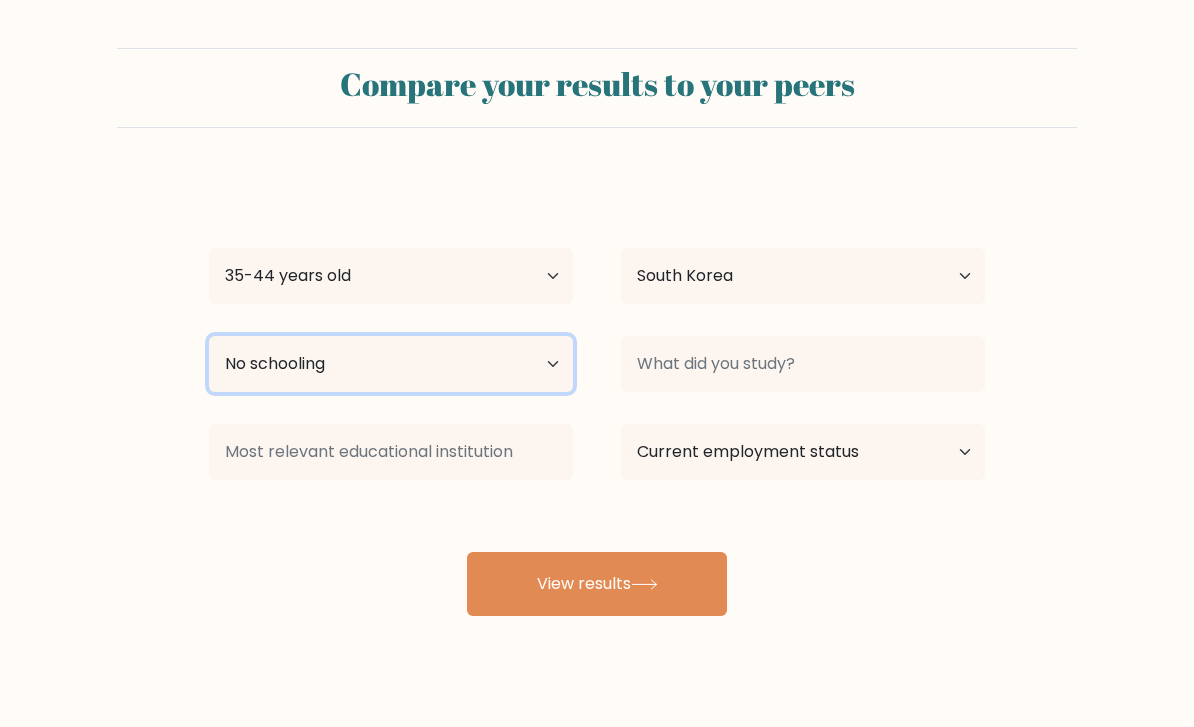 click on "Highest education level
No schooling
Primary
Lower Secondary
Upper Secondary
Occupation Specific
Bachelor's degree
Master's degree
Doctoral degree" at bounding box center [391, 364] 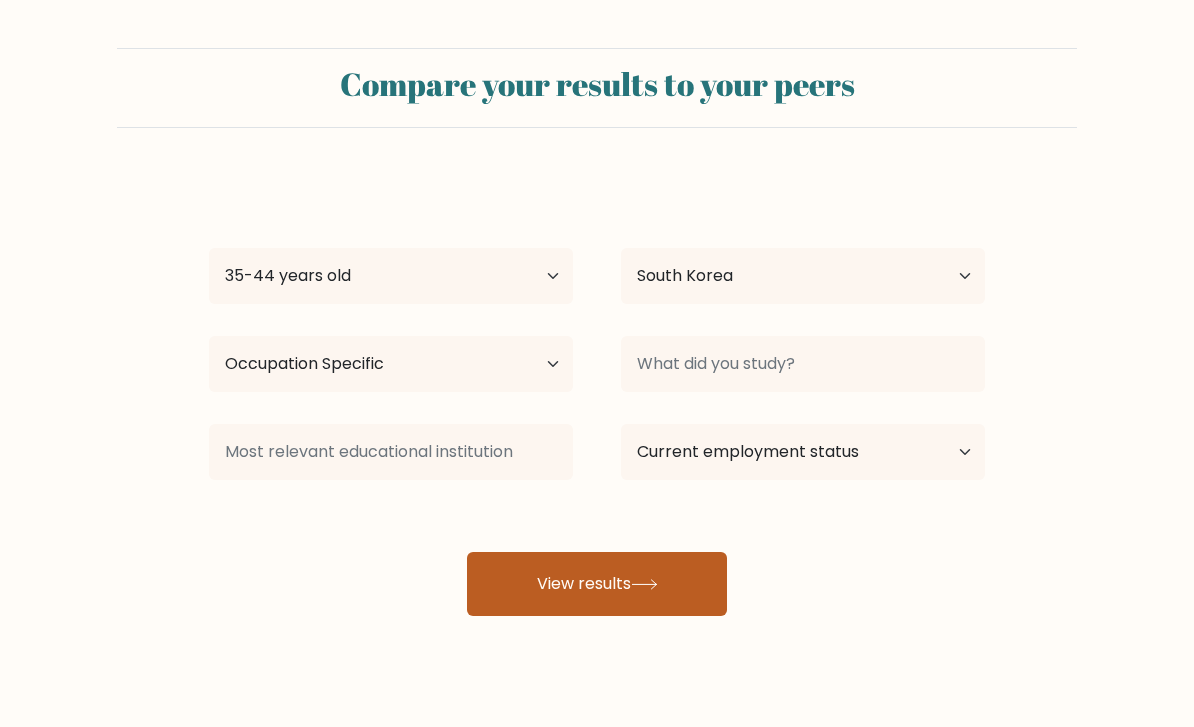 click on "View results" at bounding box center (597, 584) 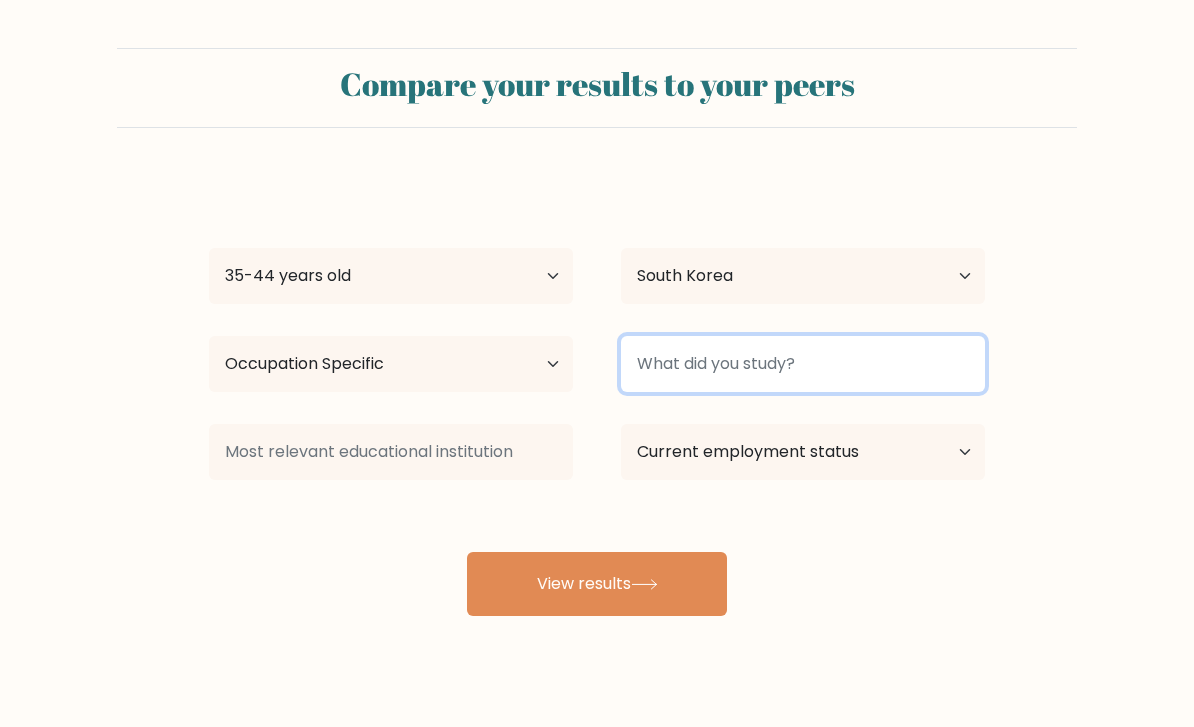 click at bounding box center (803, 364) 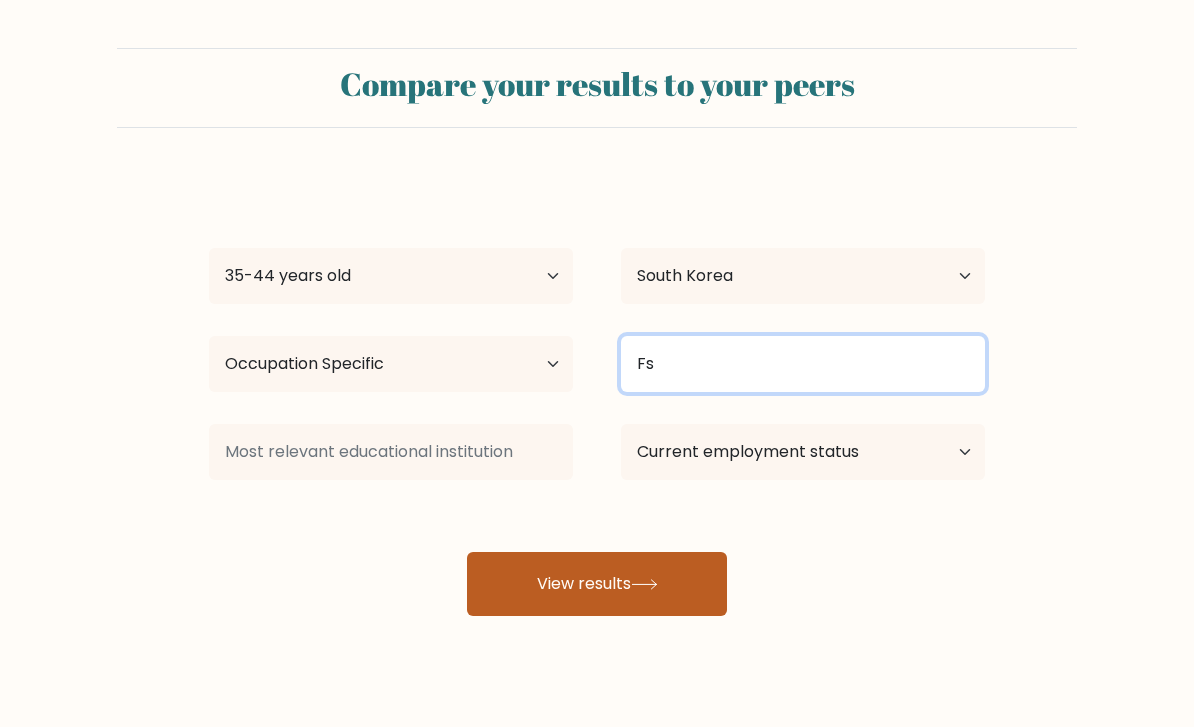 type on "Fs" 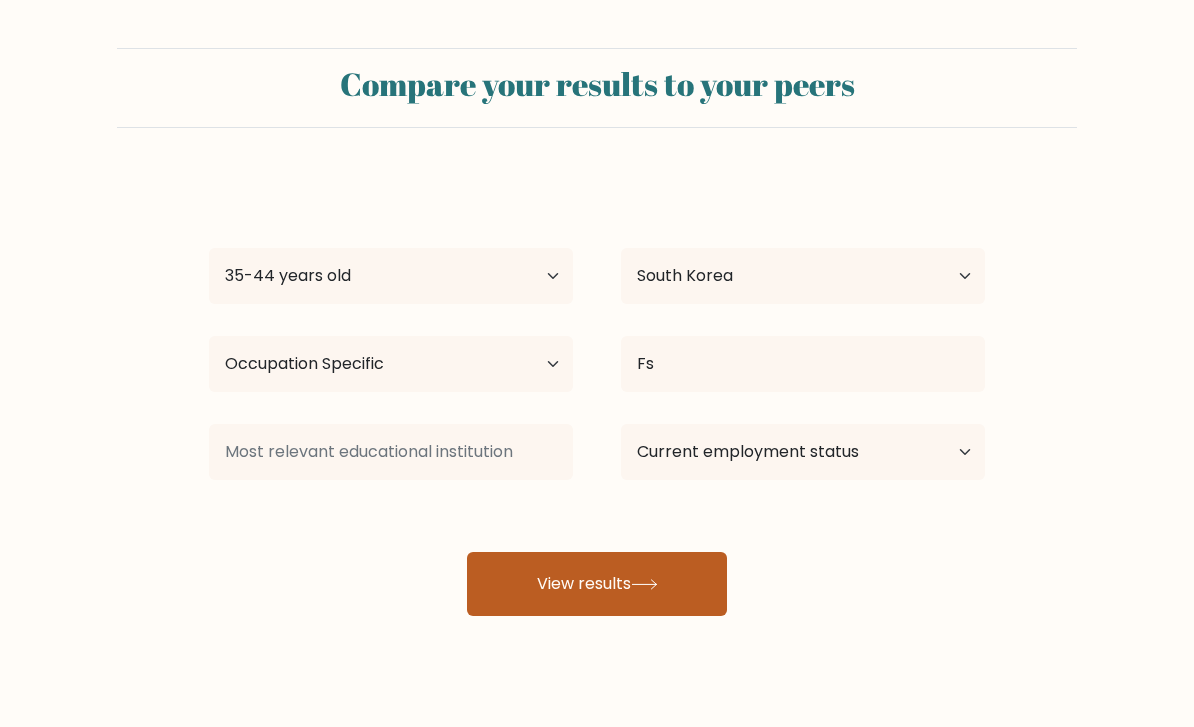 click on "View results" at bounding box center [597, 584] 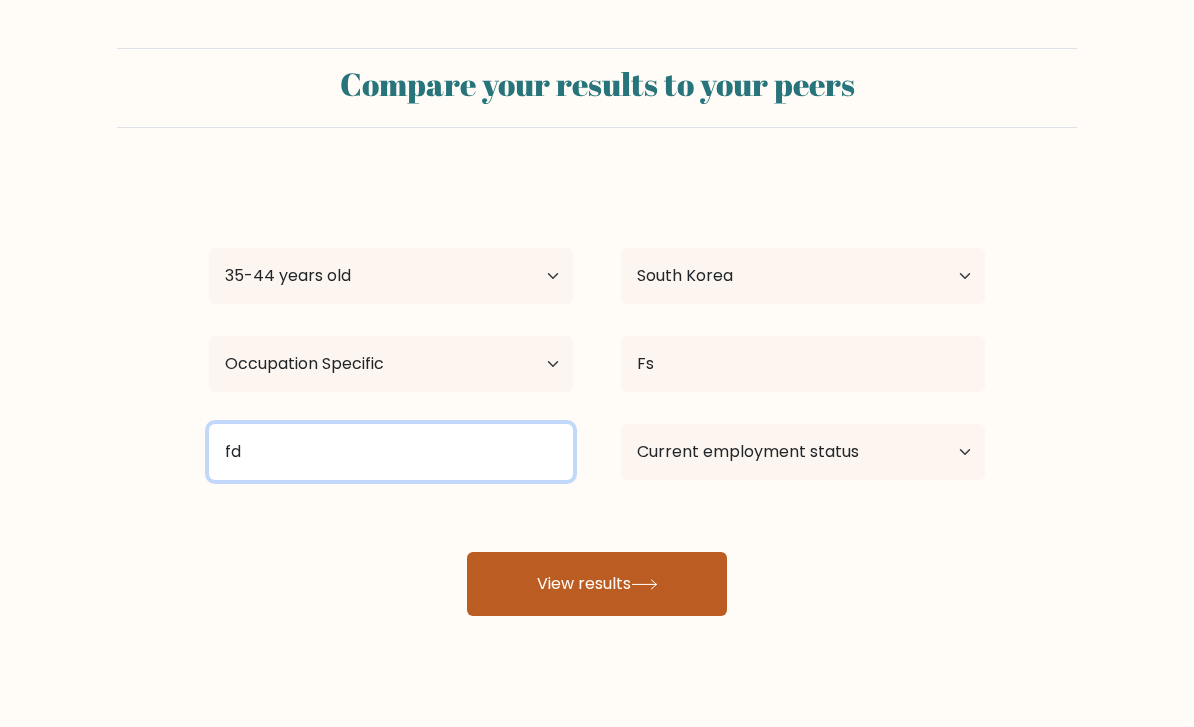 type on "fd" 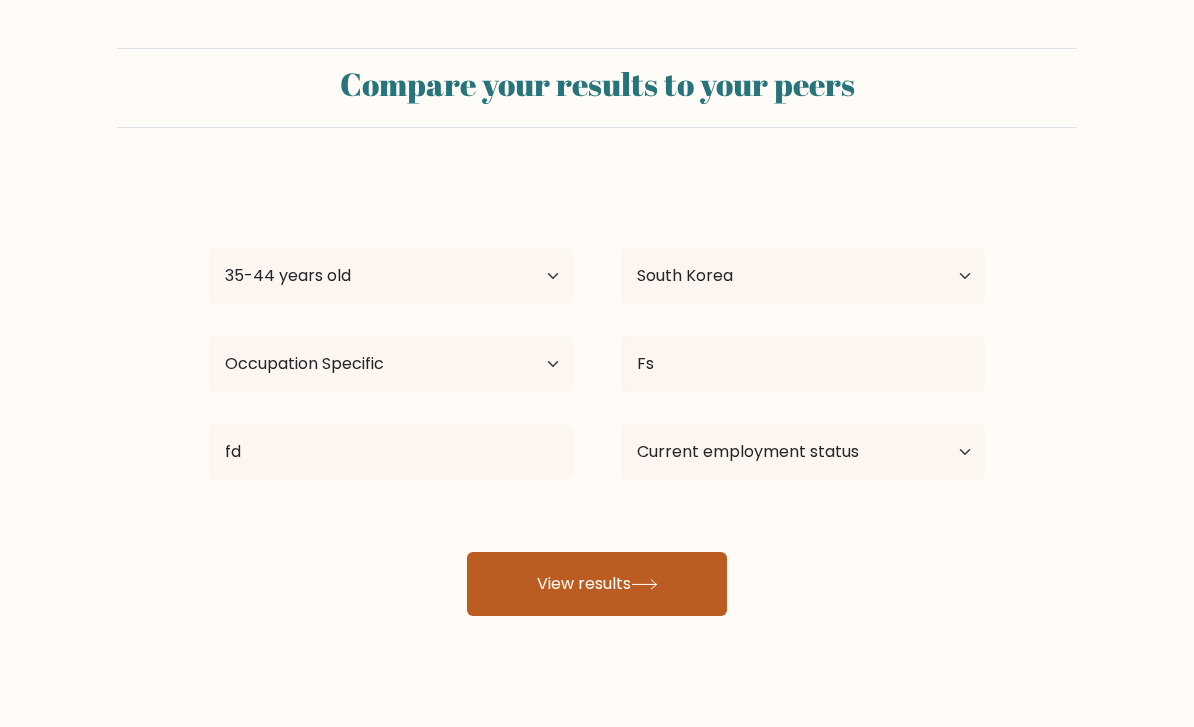 click on "View results" at bounding box center (597, 584) 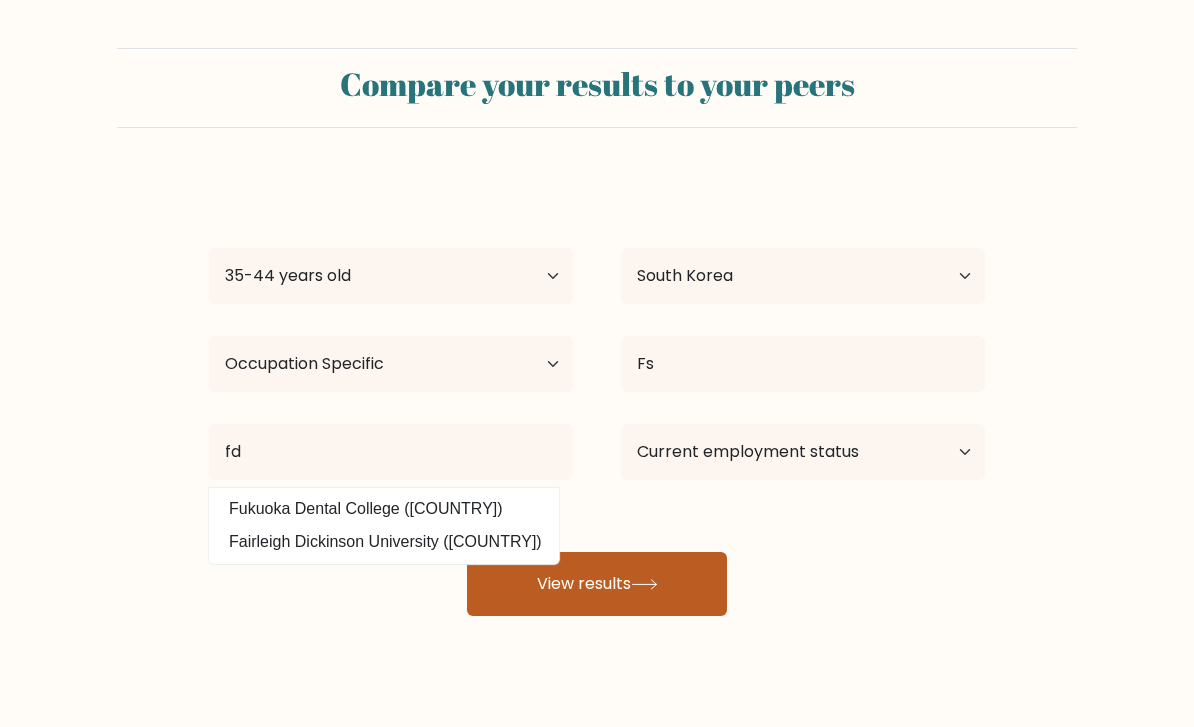 click on "View results" at bounding box center [597, 584] 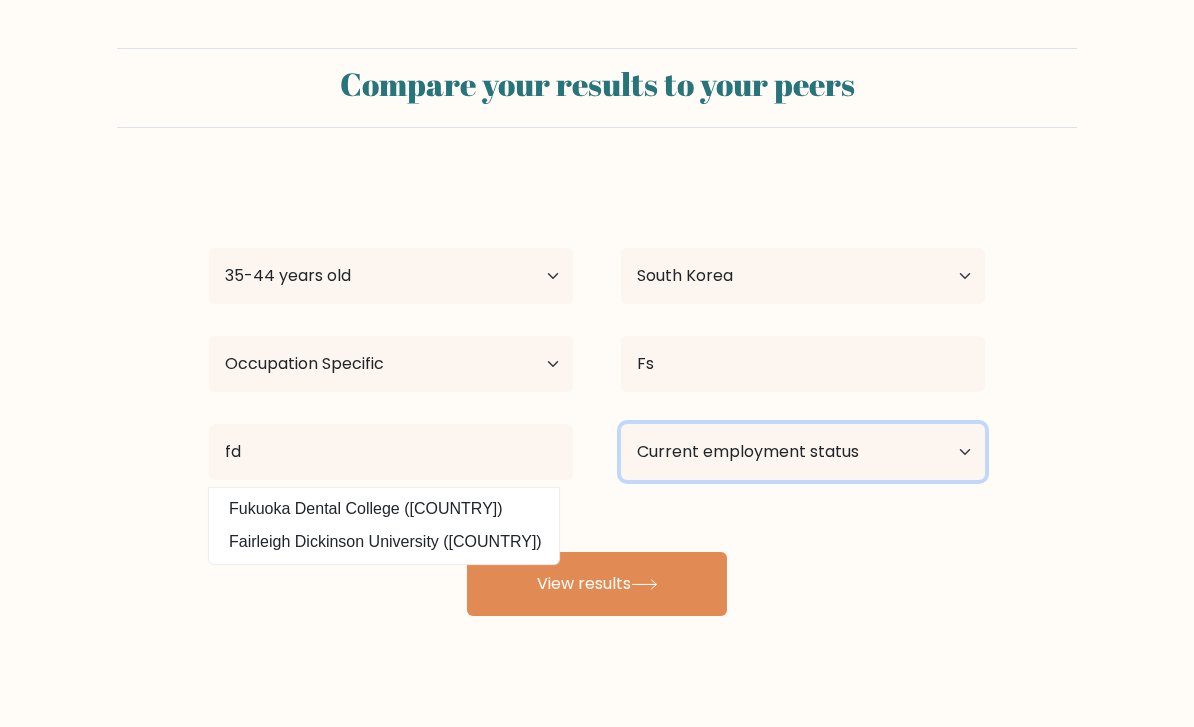 click on "Current employment status
Employed
Student
Retired
Other / prefer not to answer" at bounding box center [803, 452] 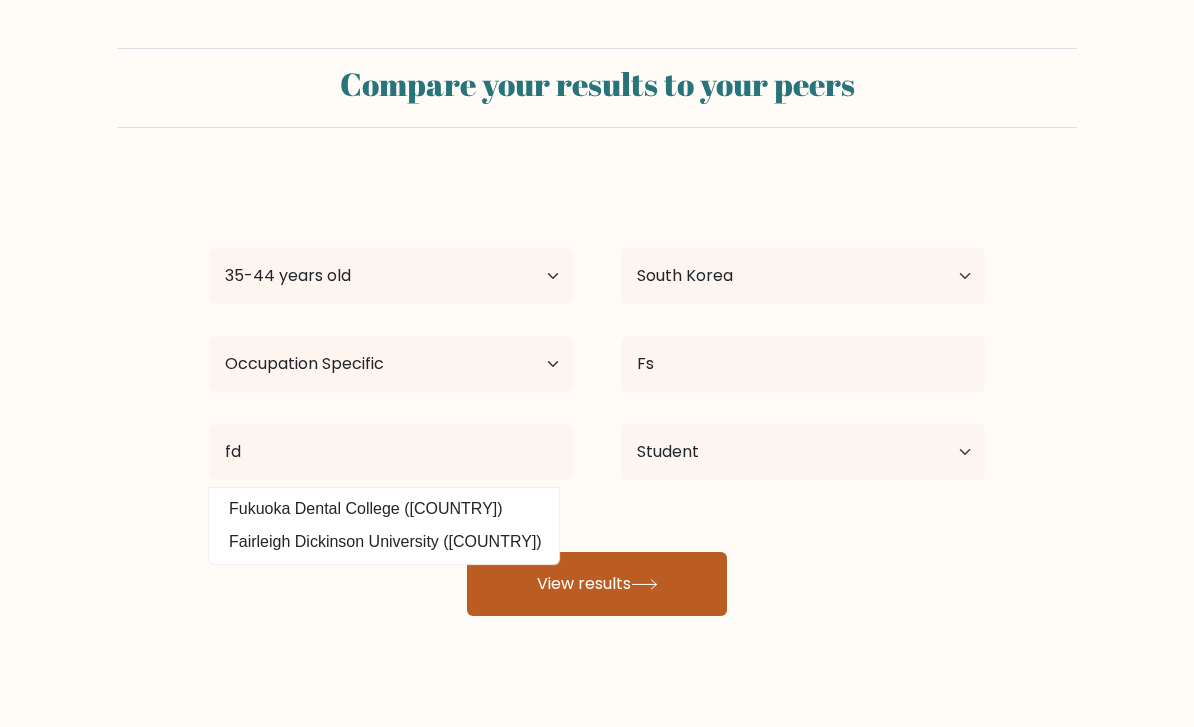 click 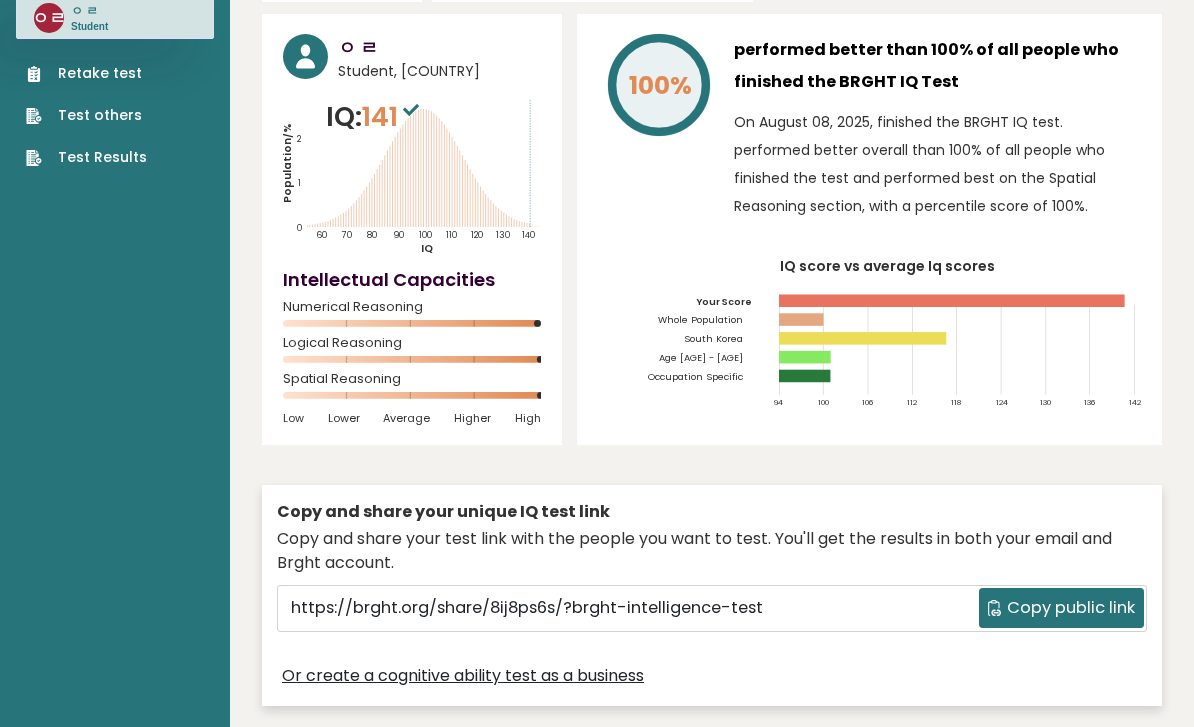 scroll, scrollTop: 0, scrollLeft: 0, axis: both 